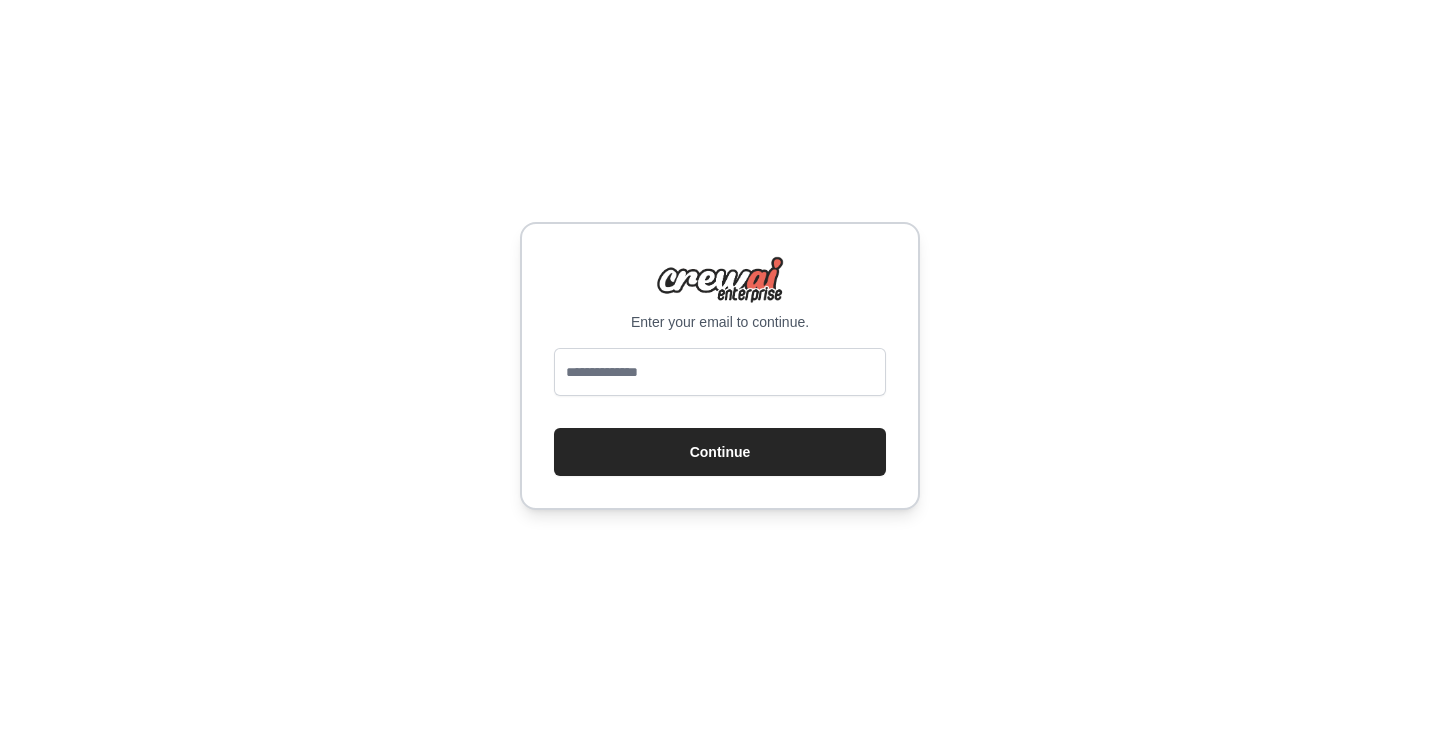 scroll, scrollTop: 0, scrollLeft: 0, axis: both 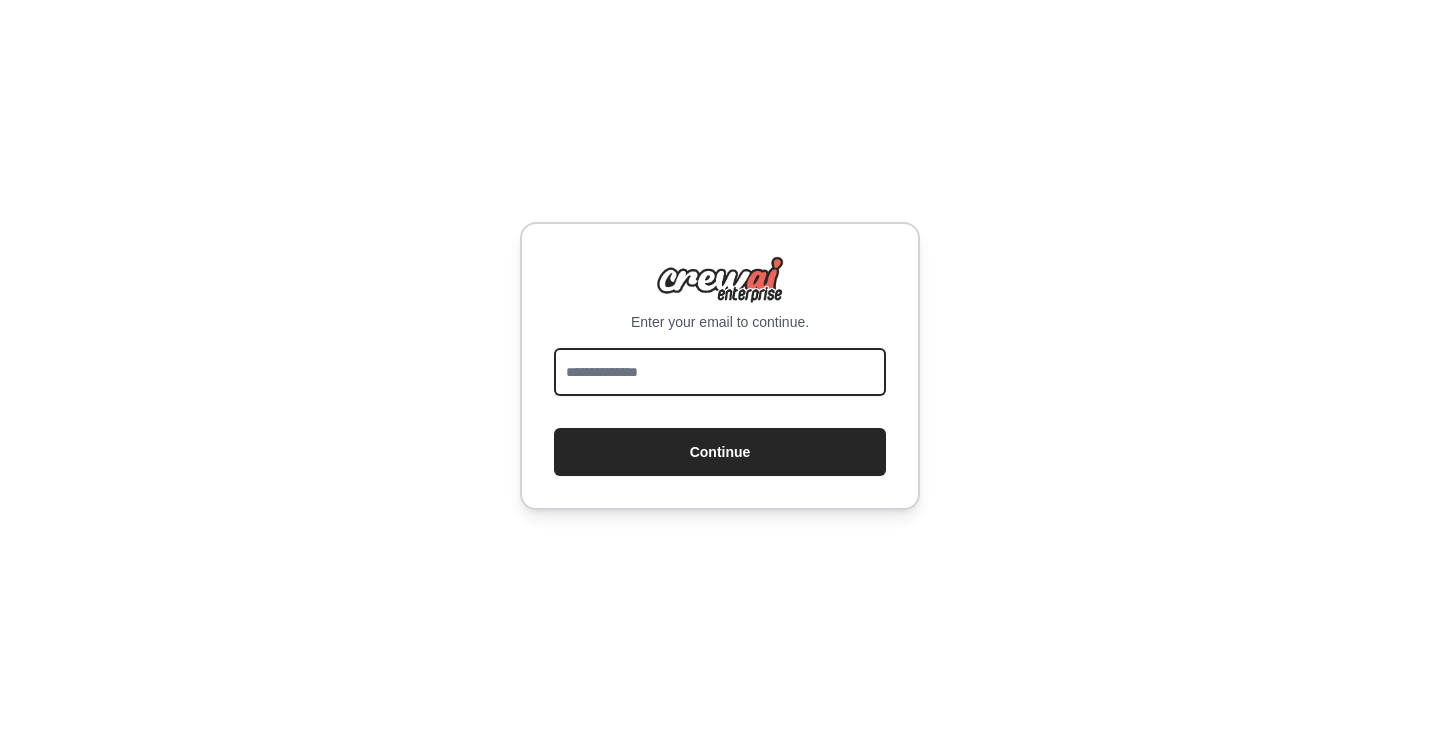 click at bounding box center (720, 372) 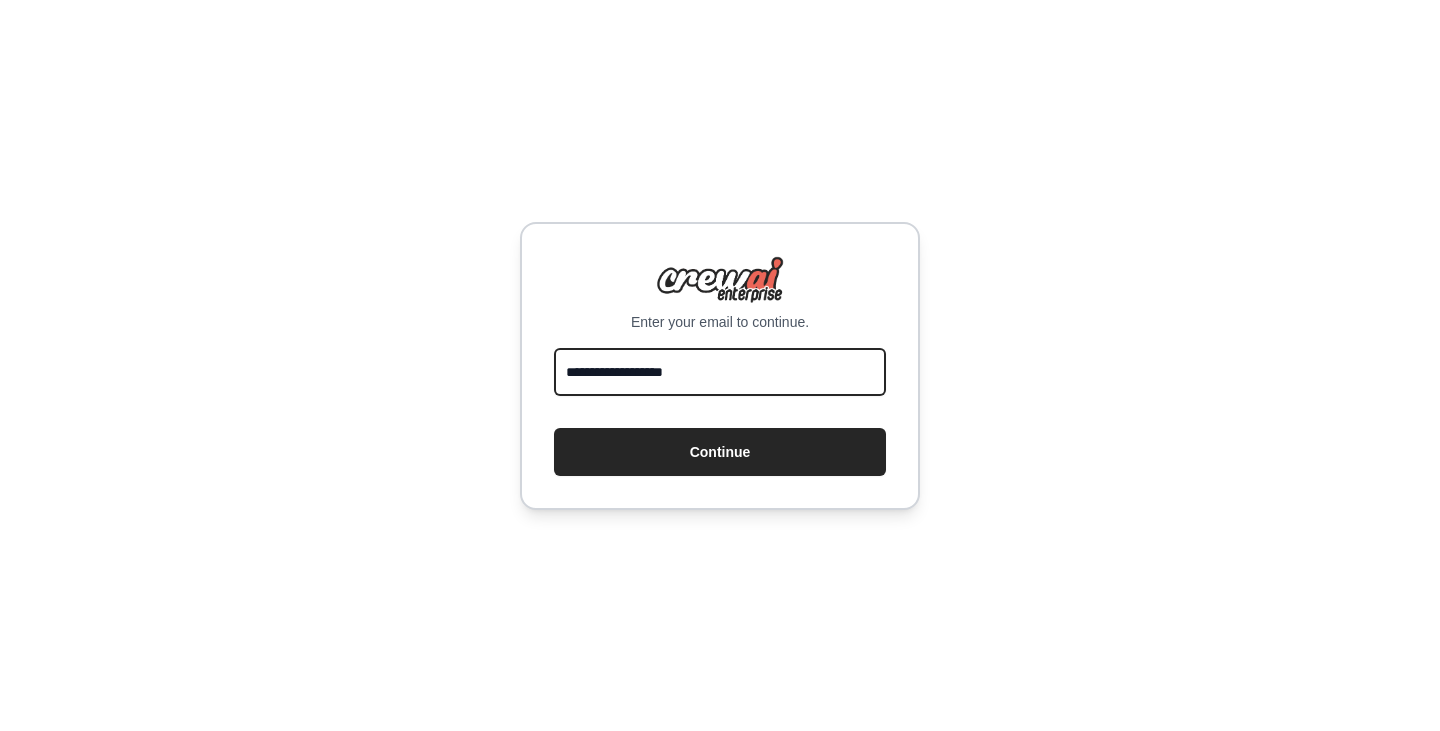 type on "**********" 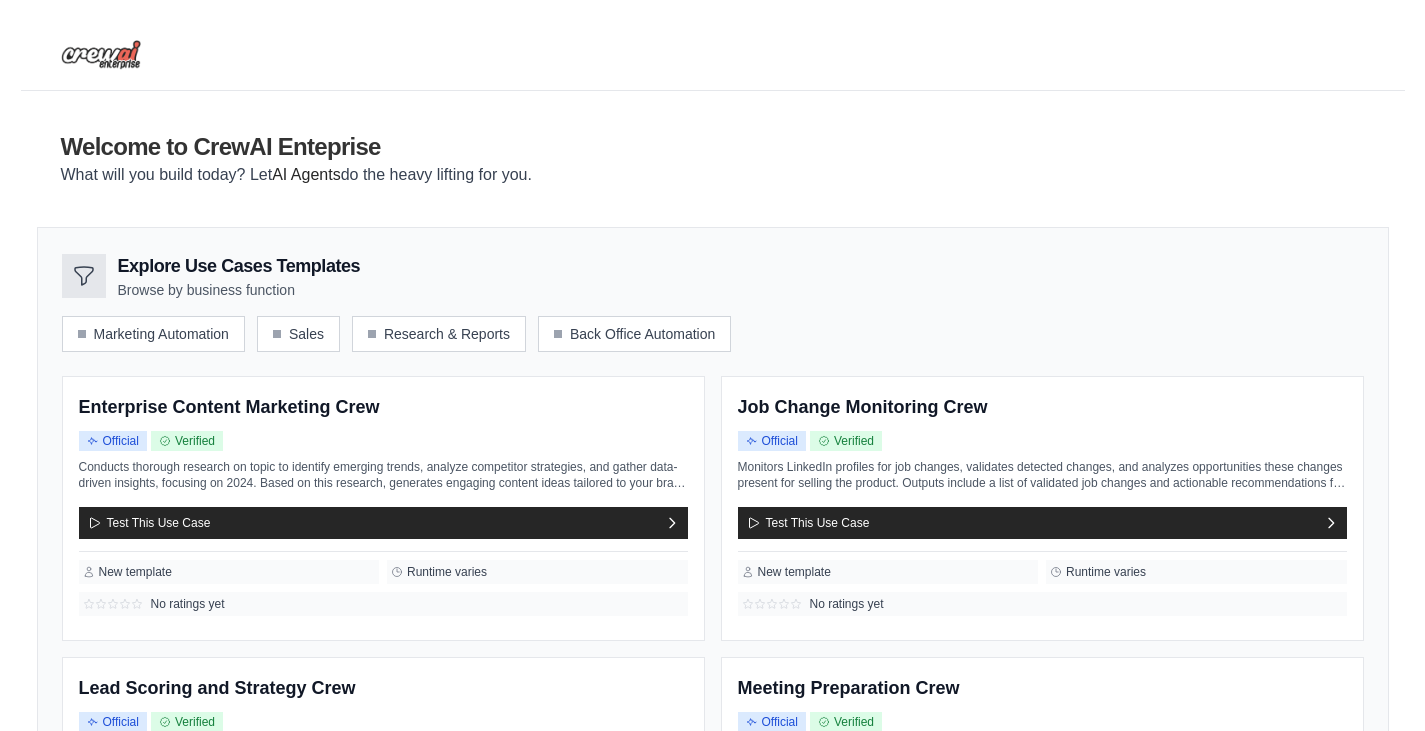 scroll, scrollTop: 0, scrollLeft: 0, axis: both 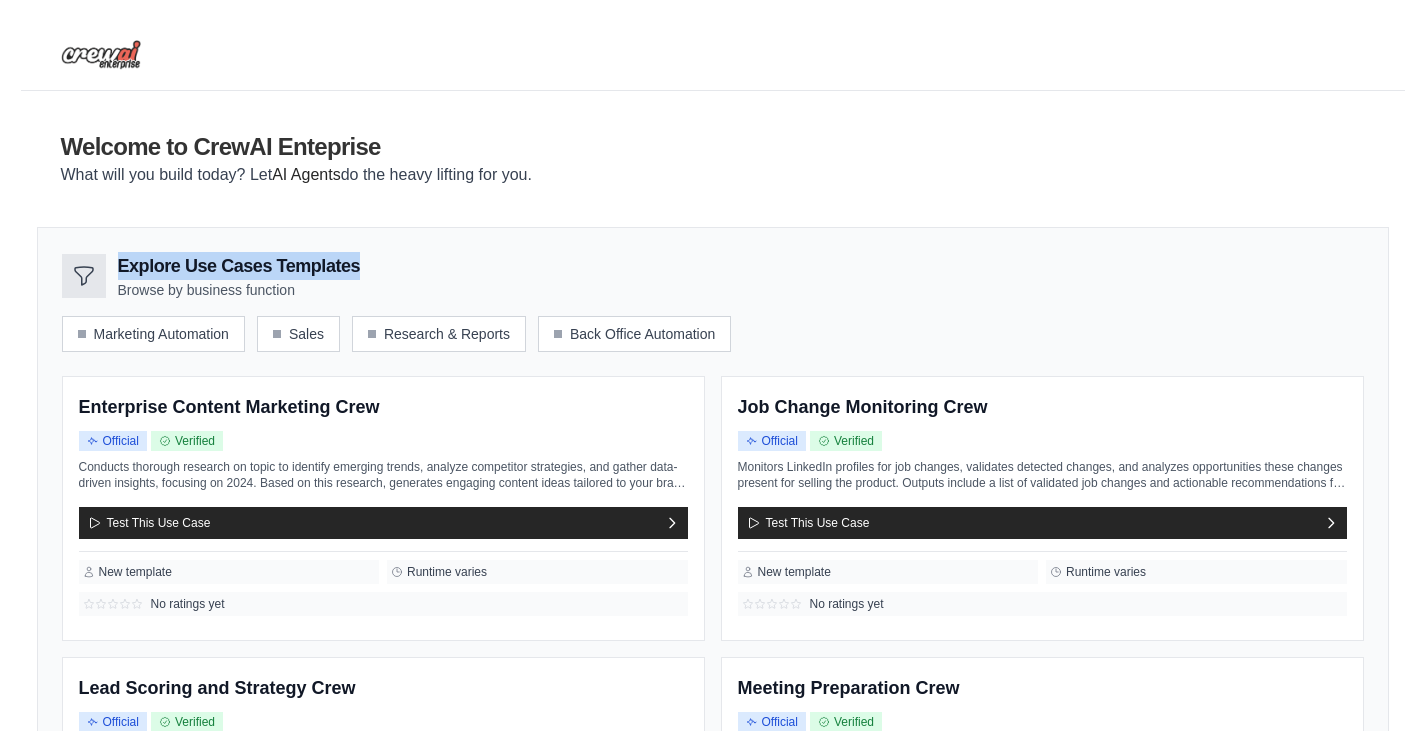 drag, startPoint x: 119, startPoint y: 267, endPoint x: 446, endPoint y: 277, distance: 327.15286 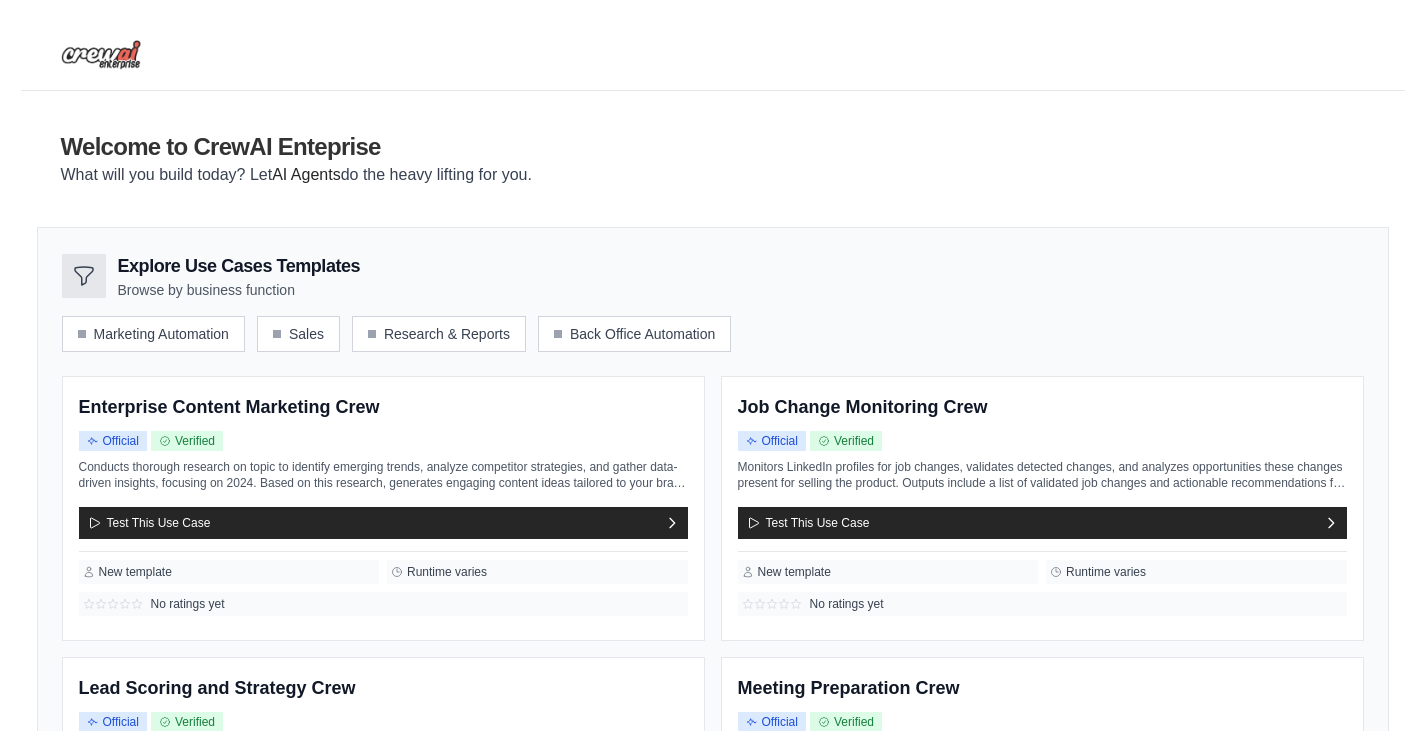 click on "Welcome to CrewAI Enteprise
What will you build today? Let
AI Agents
do the heavy lifting for you." at bounding box center [713, 159] 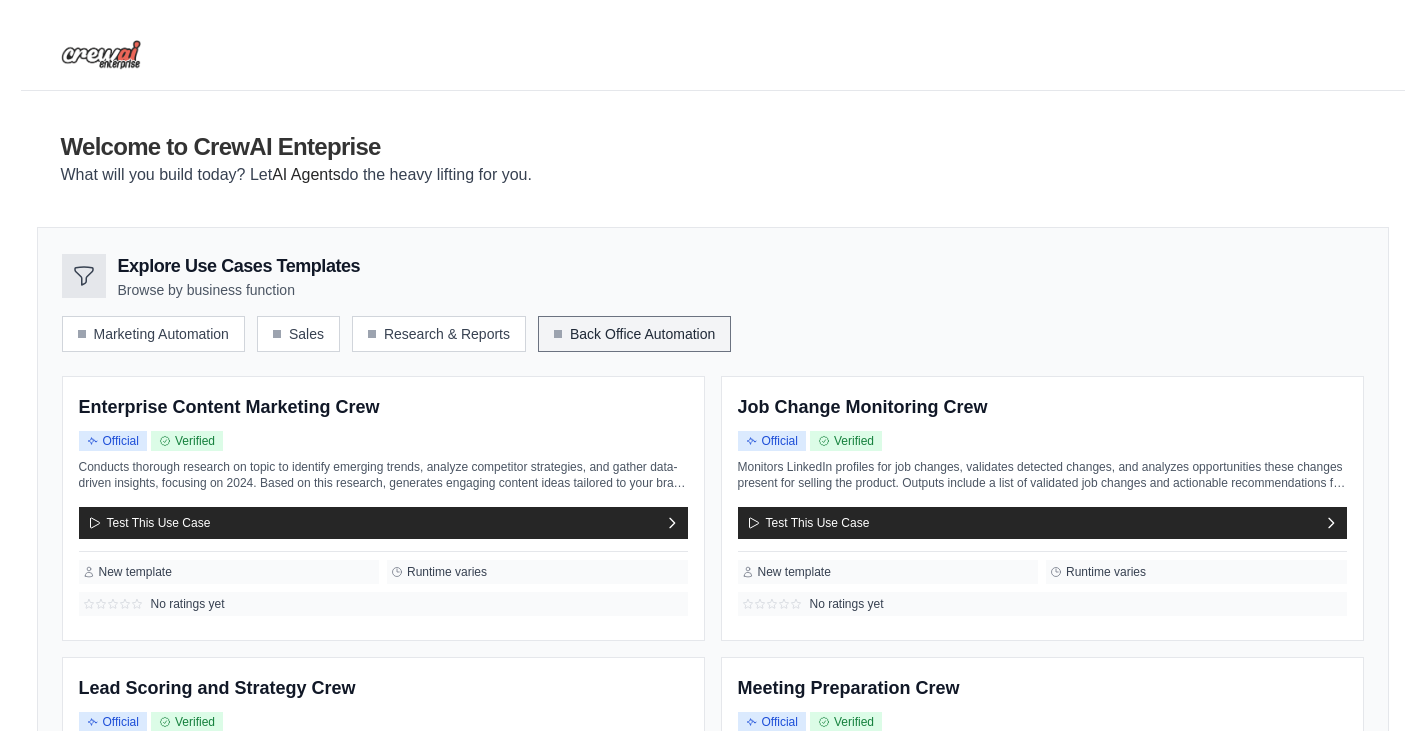 click on "Back Office Automation" at bounding box center [634, 334] 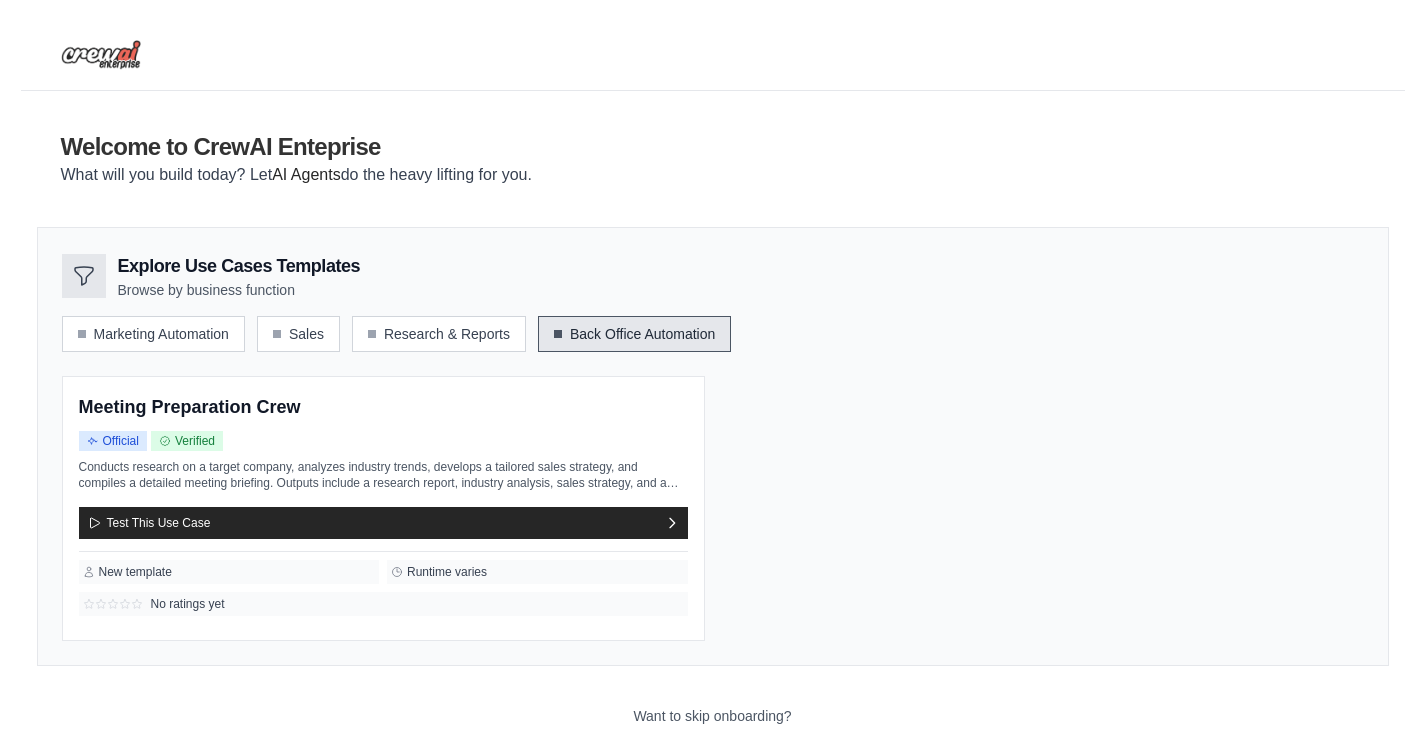 click on "Marketing Automation
Sales
Research & Reports
Back Office Automation" at bounding box center [713, 334] 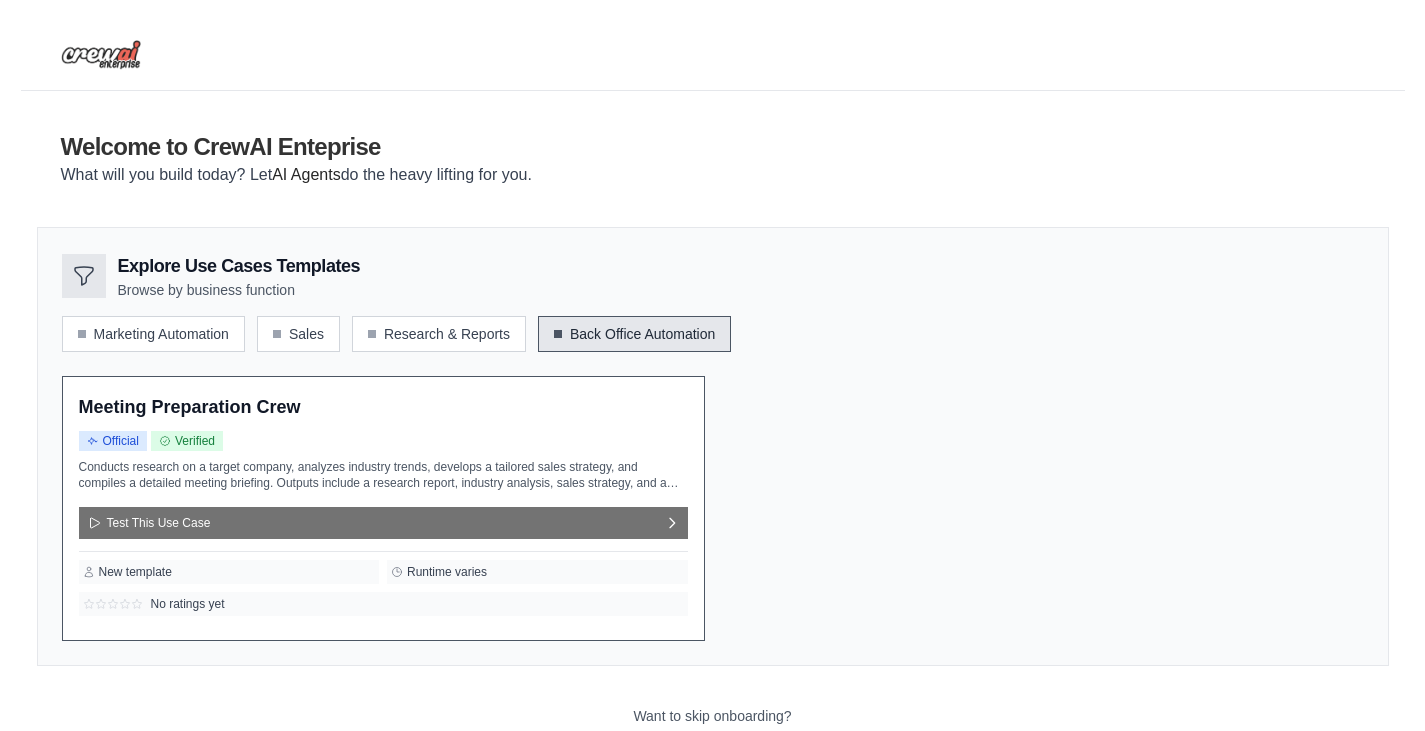 click on "Test This Use Case" at bounding box center [149, 523] 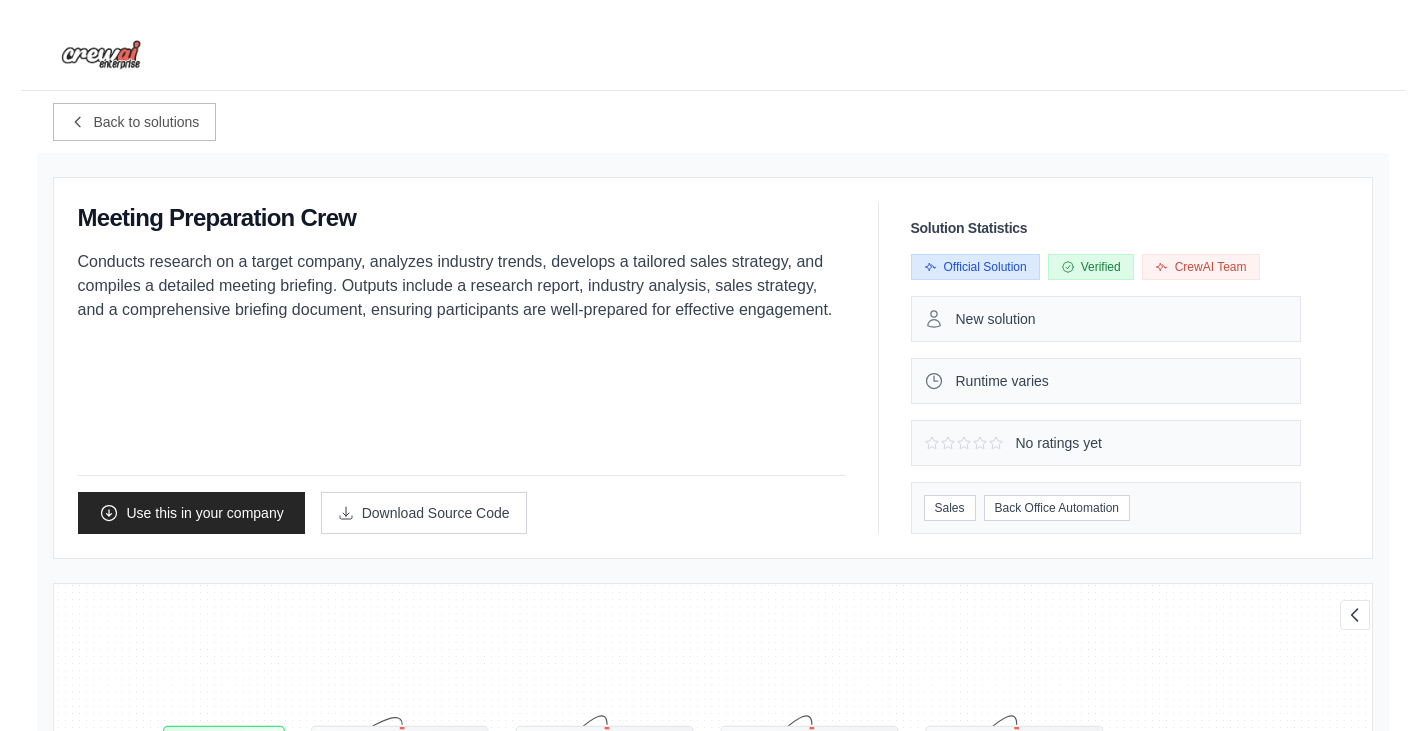 scroll, scrollTop: 28, scrollLeft: 0, axis: vertical 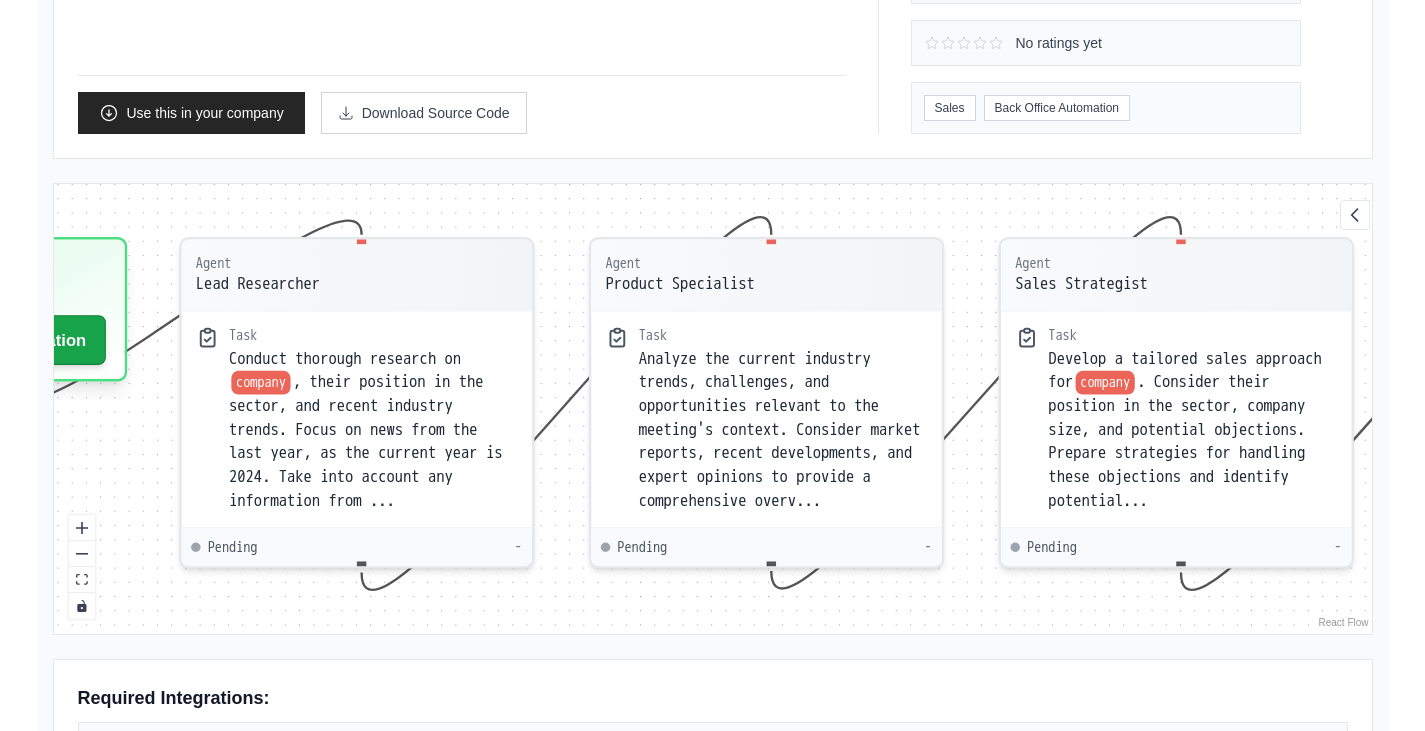 drag, startPoint x: 246, startPoint y: 638, endPoint x: 654, endPoint y: 655, distance: 408.354 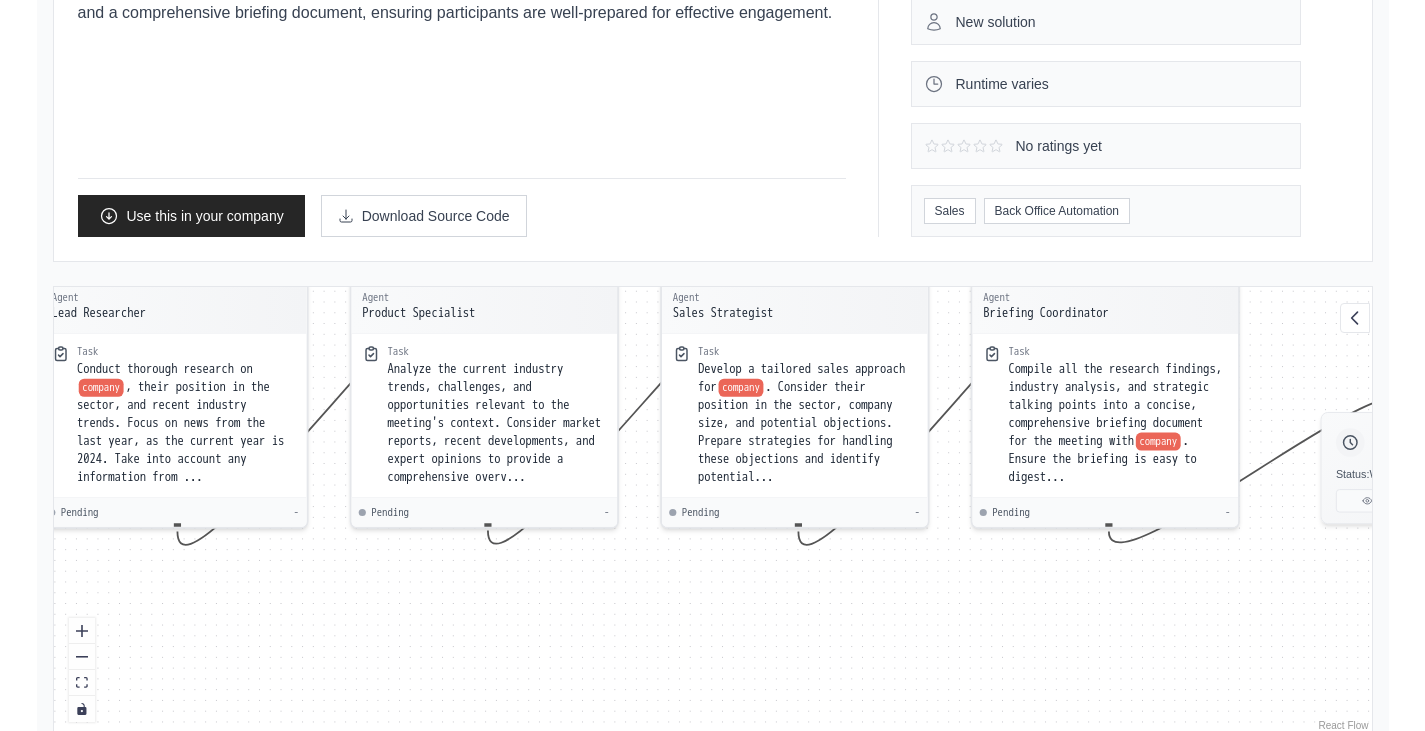 drag, startPoint x: 491, startPoint y: 613, endPoint x: 279, endPoint y: 535, distance: 225.89378 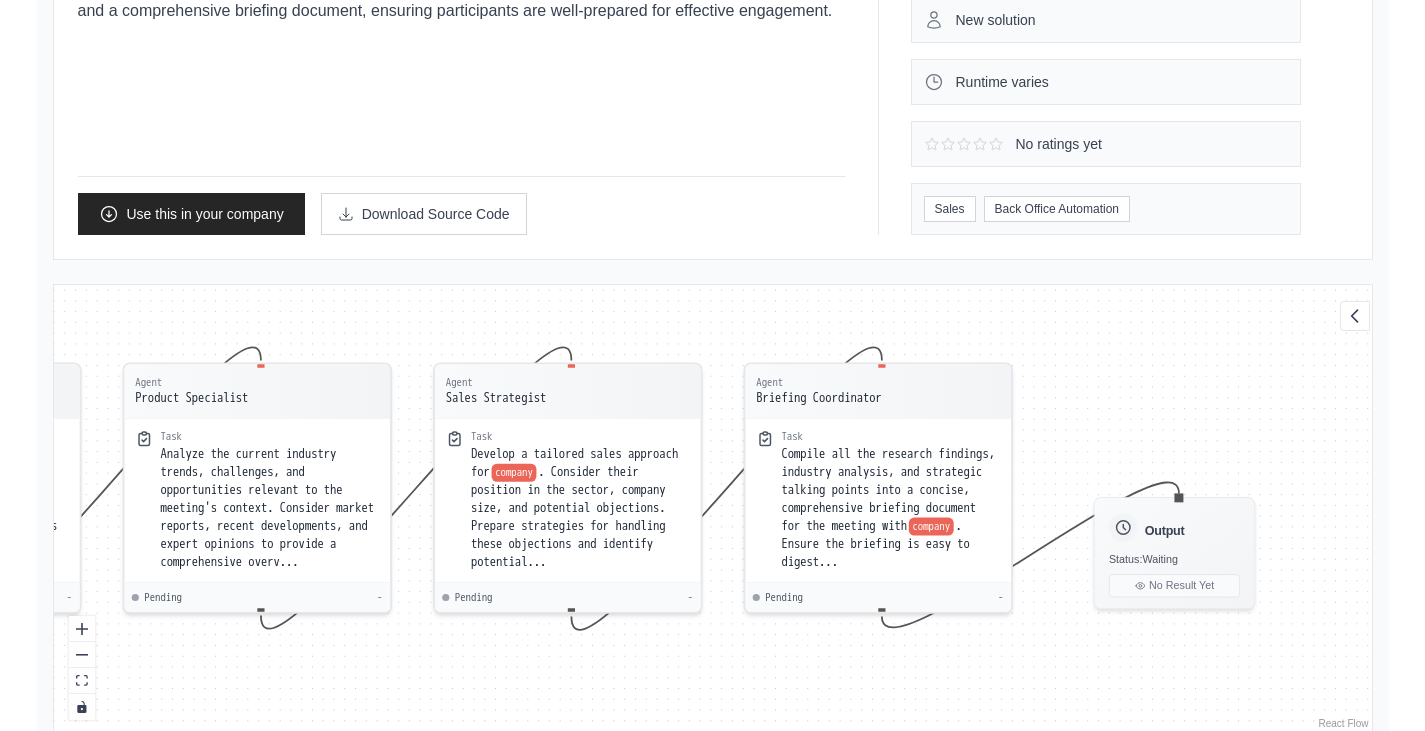 drag, startPoint x: 1048, startPoint y: 611, endPoint x: 852, endPoint y: 686, distance: 209.85948 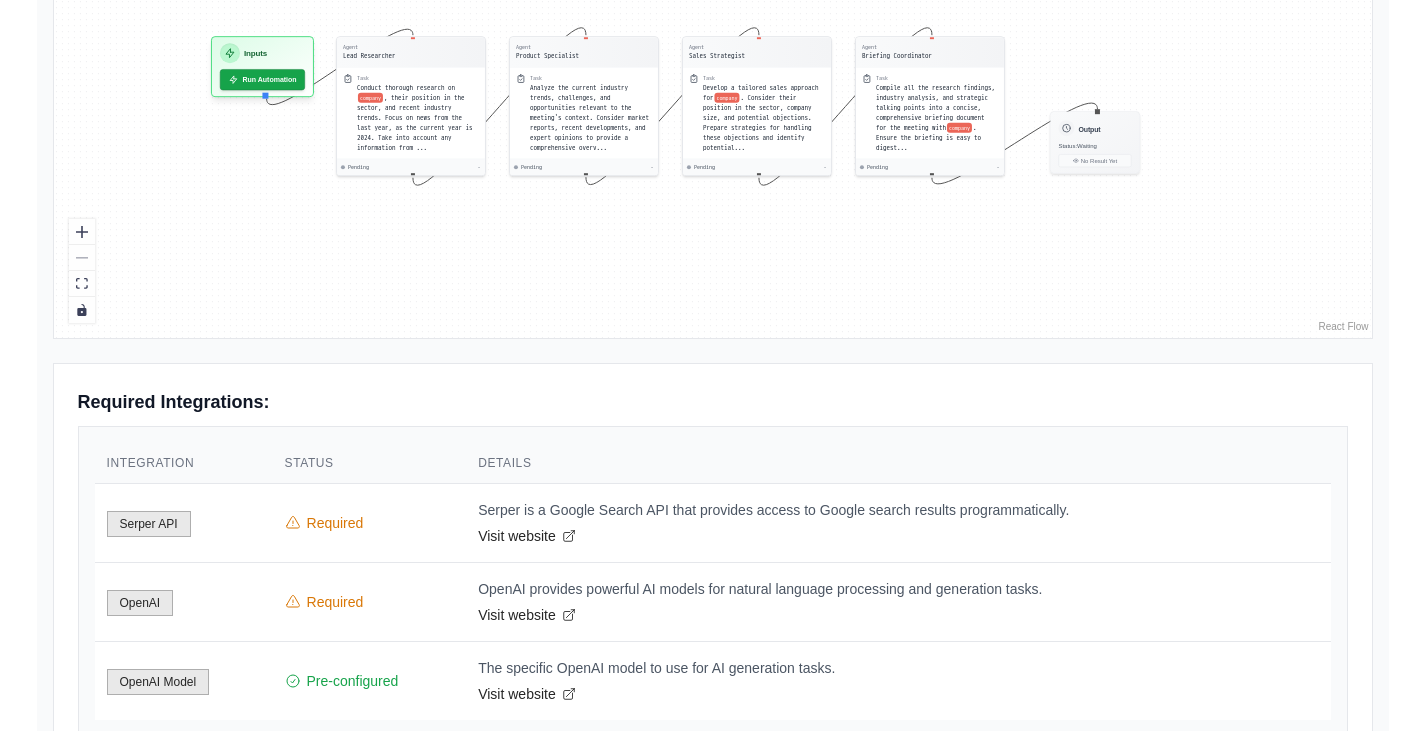 scroll, scrollTop: 709, scrollLeft: 0, axis: vertical 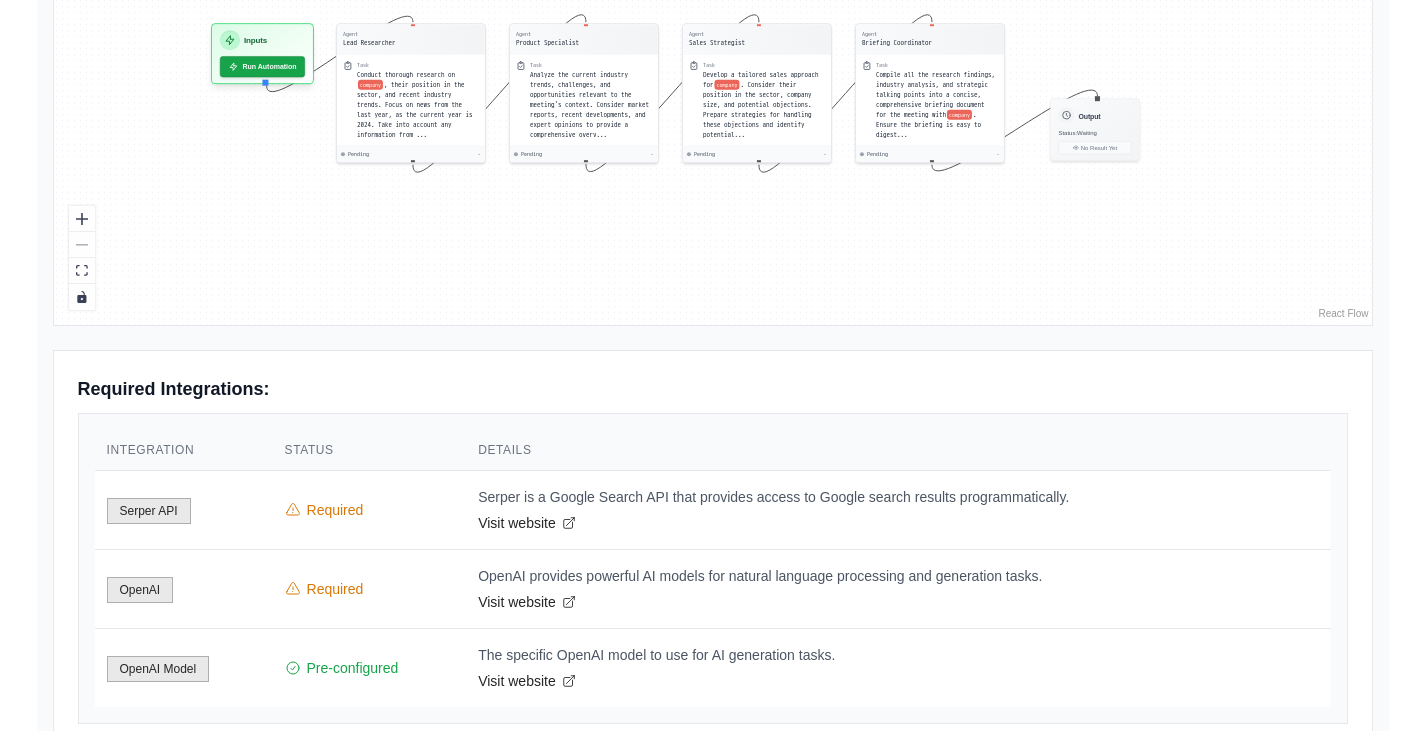 click on "Integration
Status
Details
Serper API
Required
Serper is a Google Search API that provides access to Google search results programmatically." at bounding box center [713, 568] 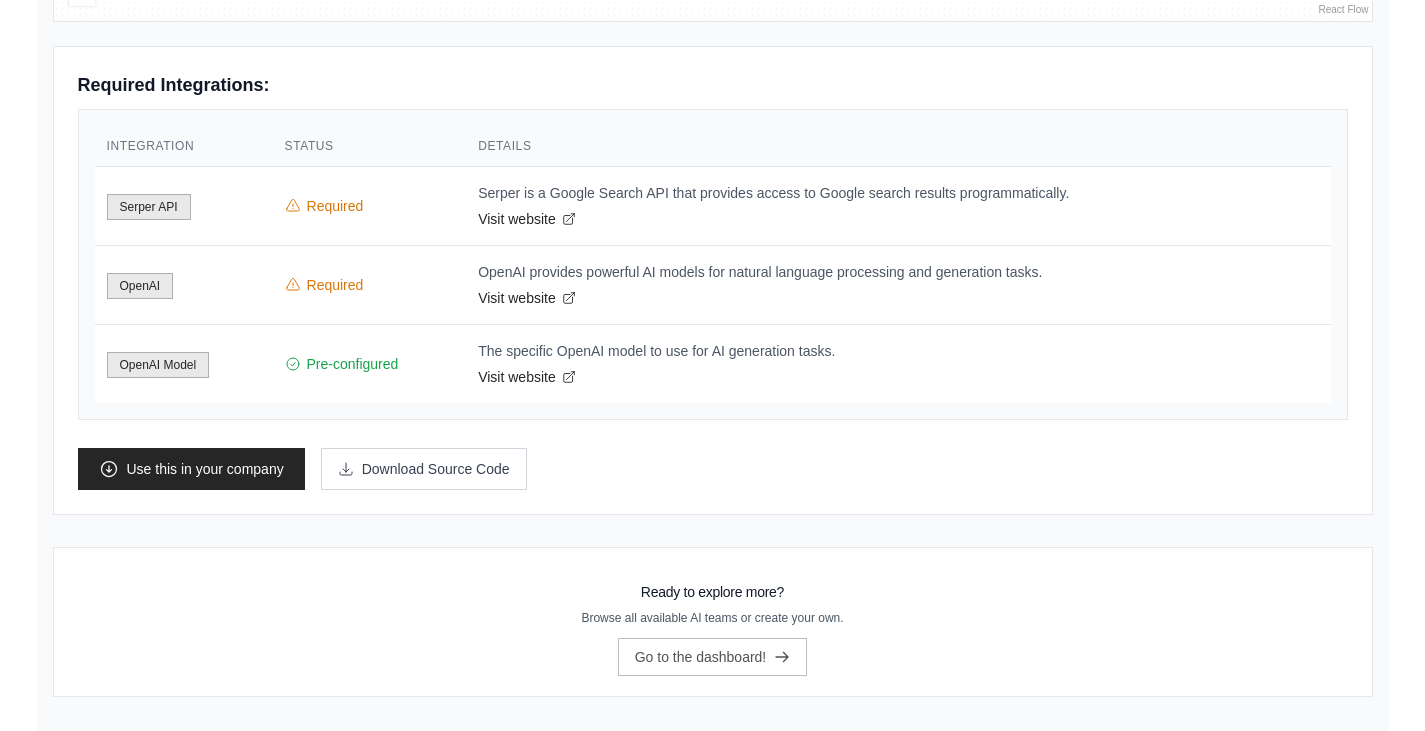 scroll, scrollTop: 1035, scrollLeft: 0, axis: vertical 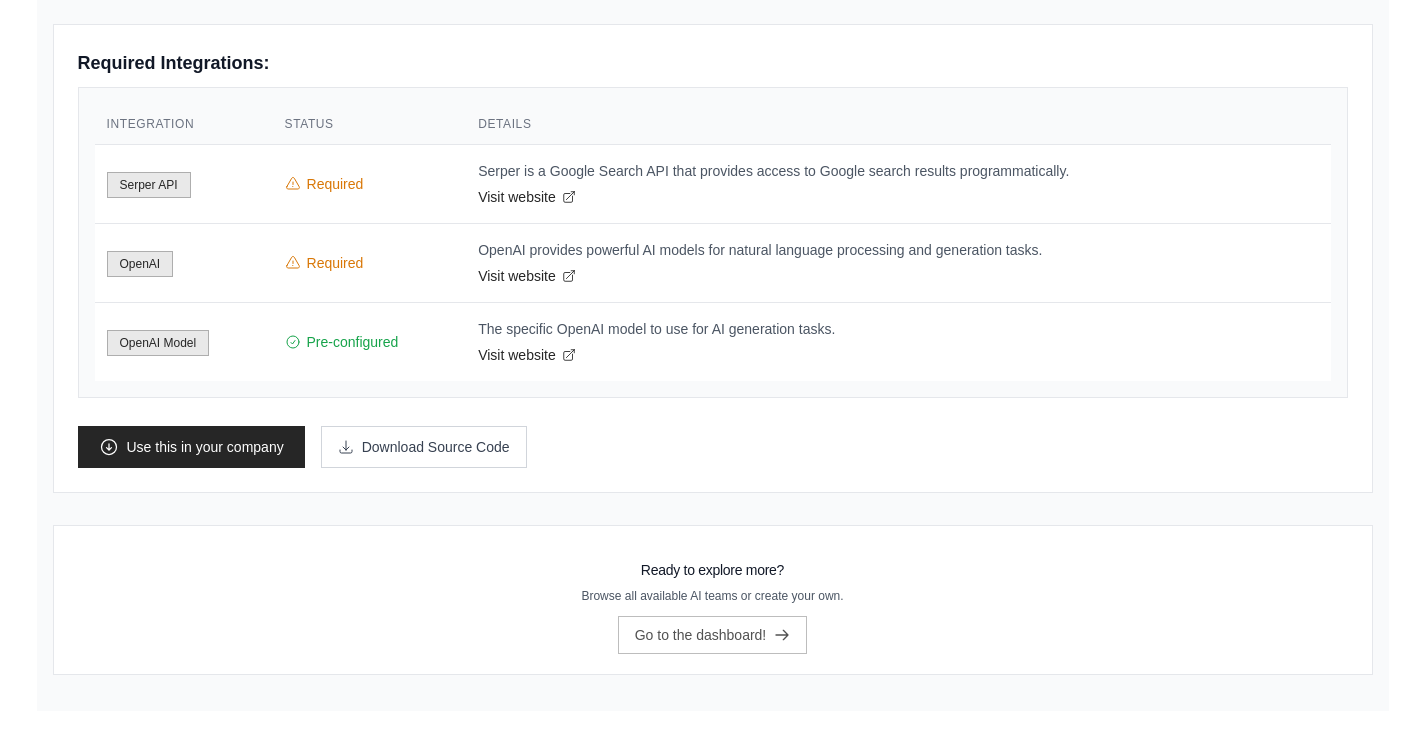 click on "Required Integrations:
Integration
Status
Details
Serper API
Required" at bounding box center [713, 258] 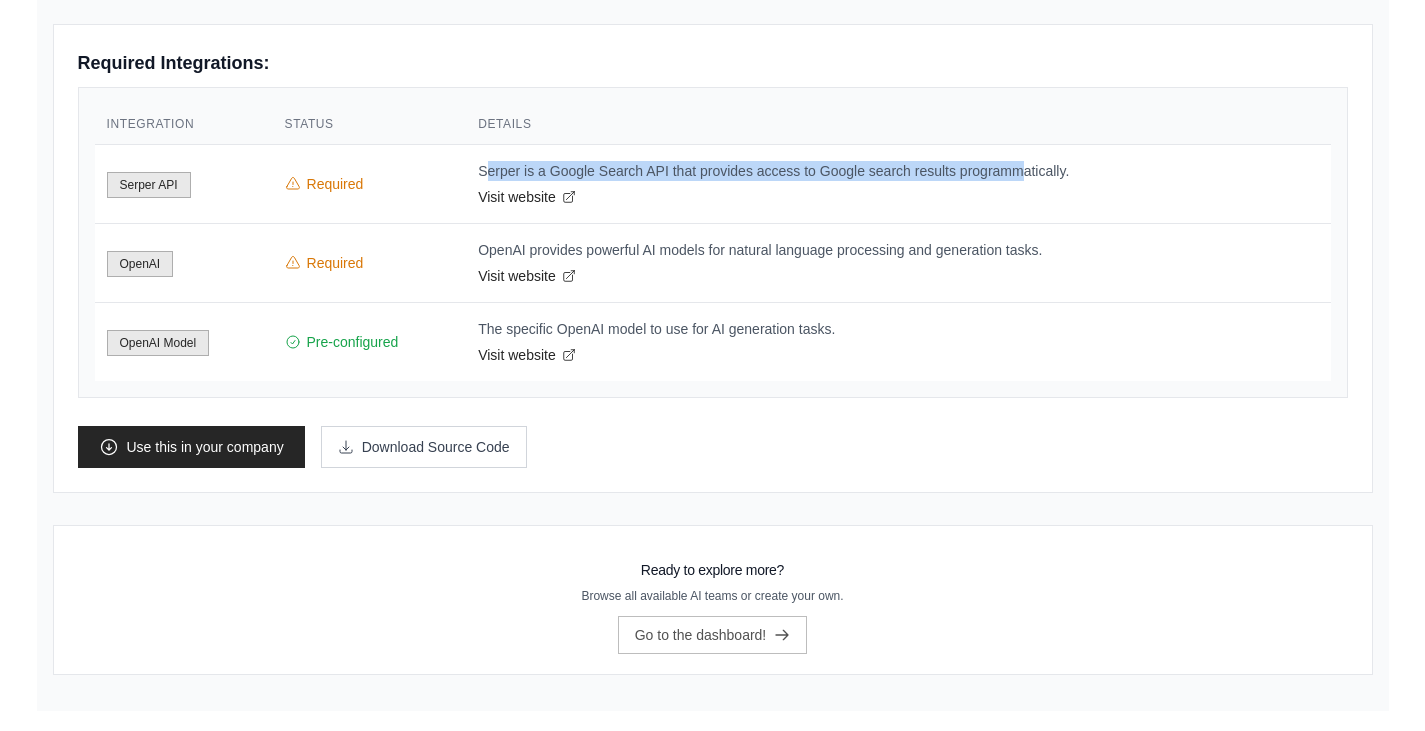 drag, startPoint x: 487, startPoint y: 170, endPoint x: 1062, endPoint y: 148, distance: 575.4207 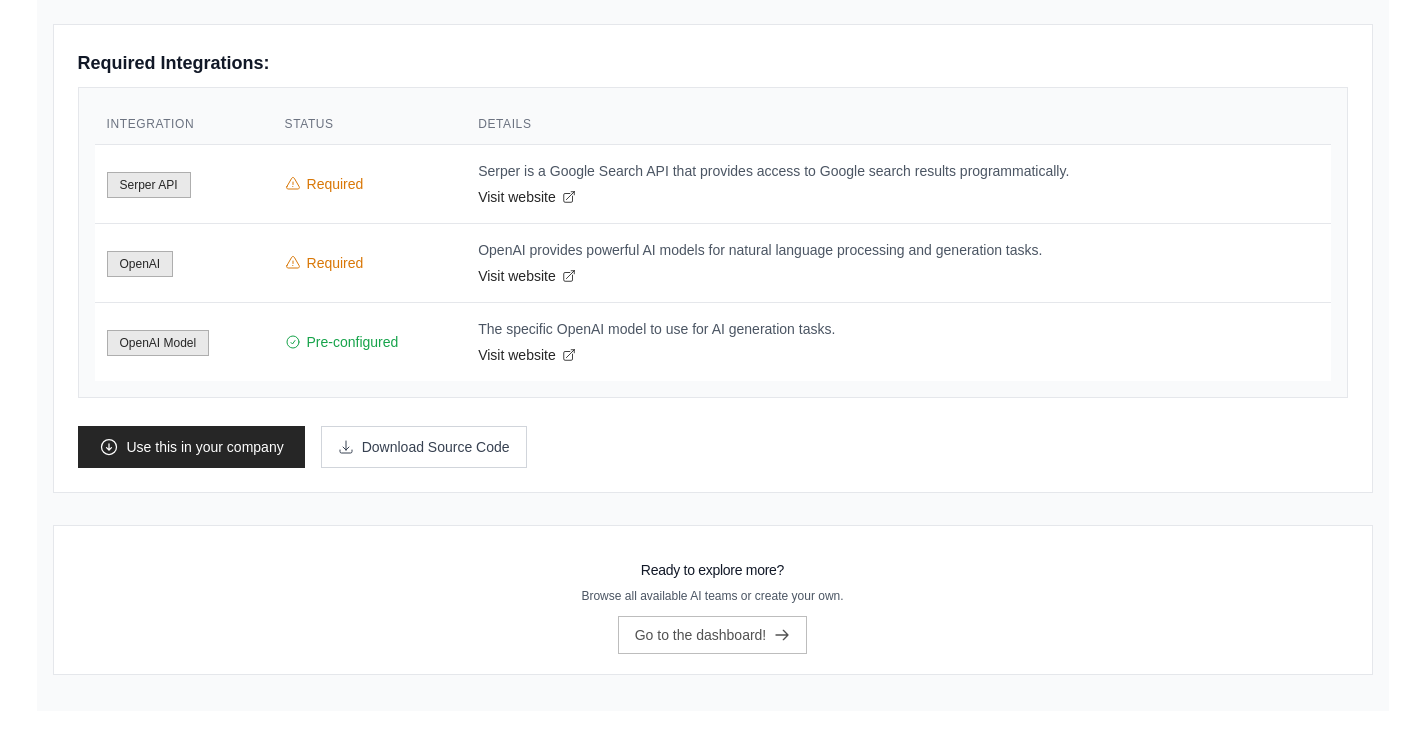 click on "Serper is a Google Search API that provides access to Google search results programmatically.
Visit website" at bounding box center (898, 183) 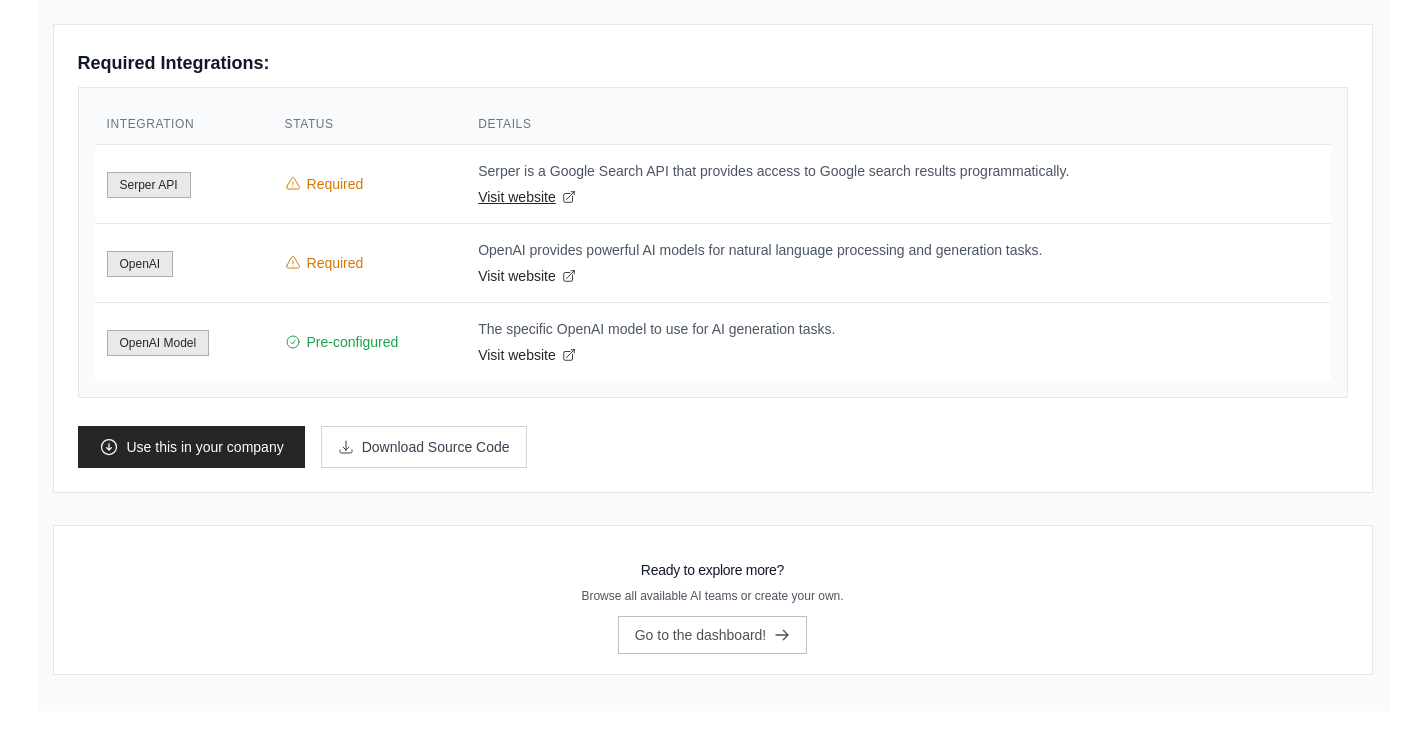click on "Visit website" at bounding box center [898, 197] 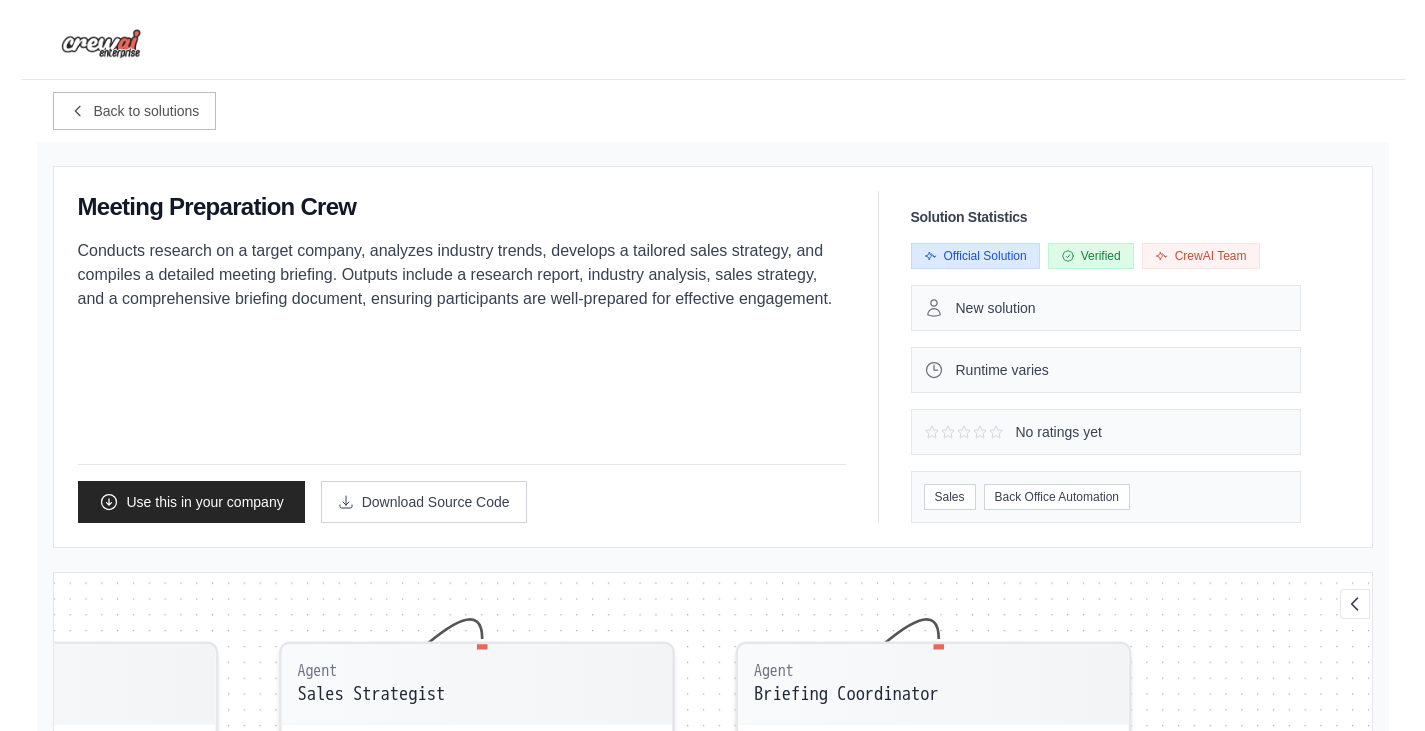 scroll, scrollTop: 0, scrollLeft: 0, axis: both 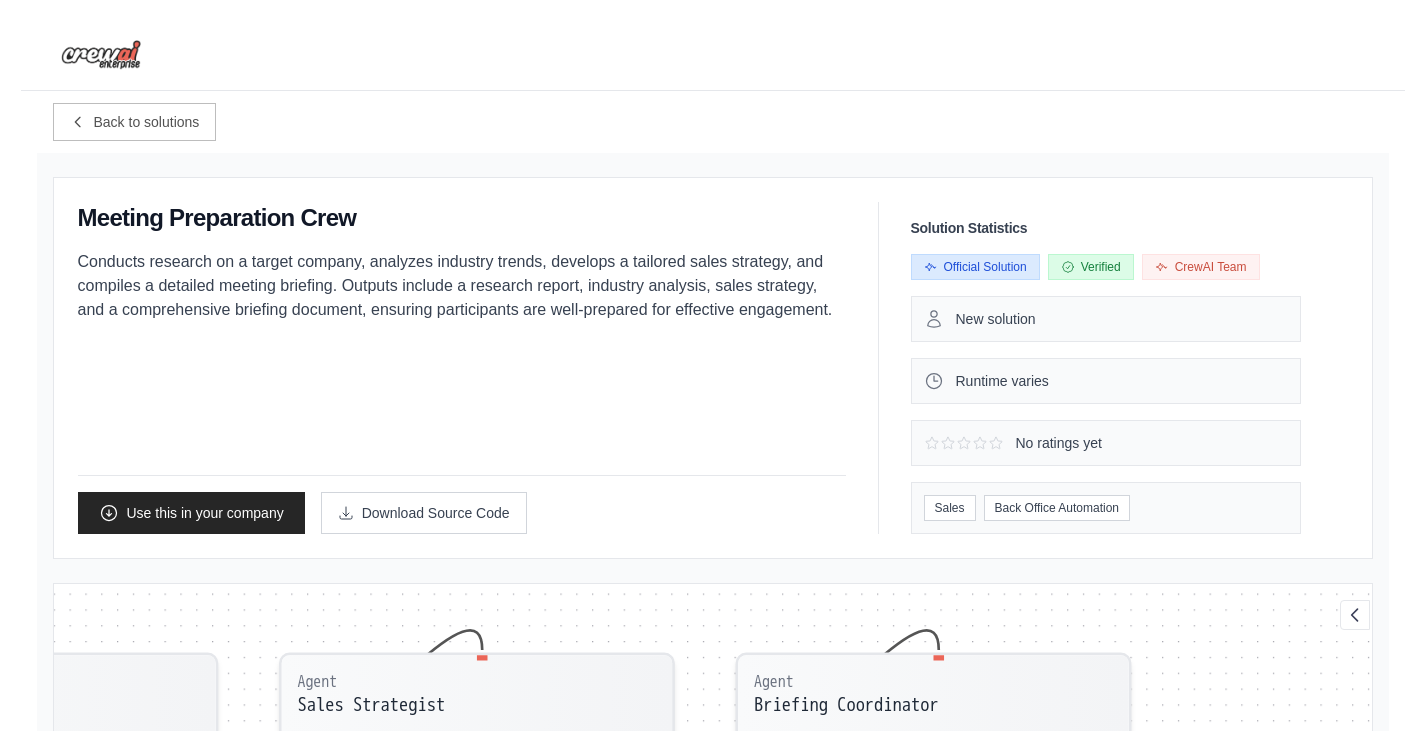 click on "No ratings yet" at bounding box center (1106, 443) 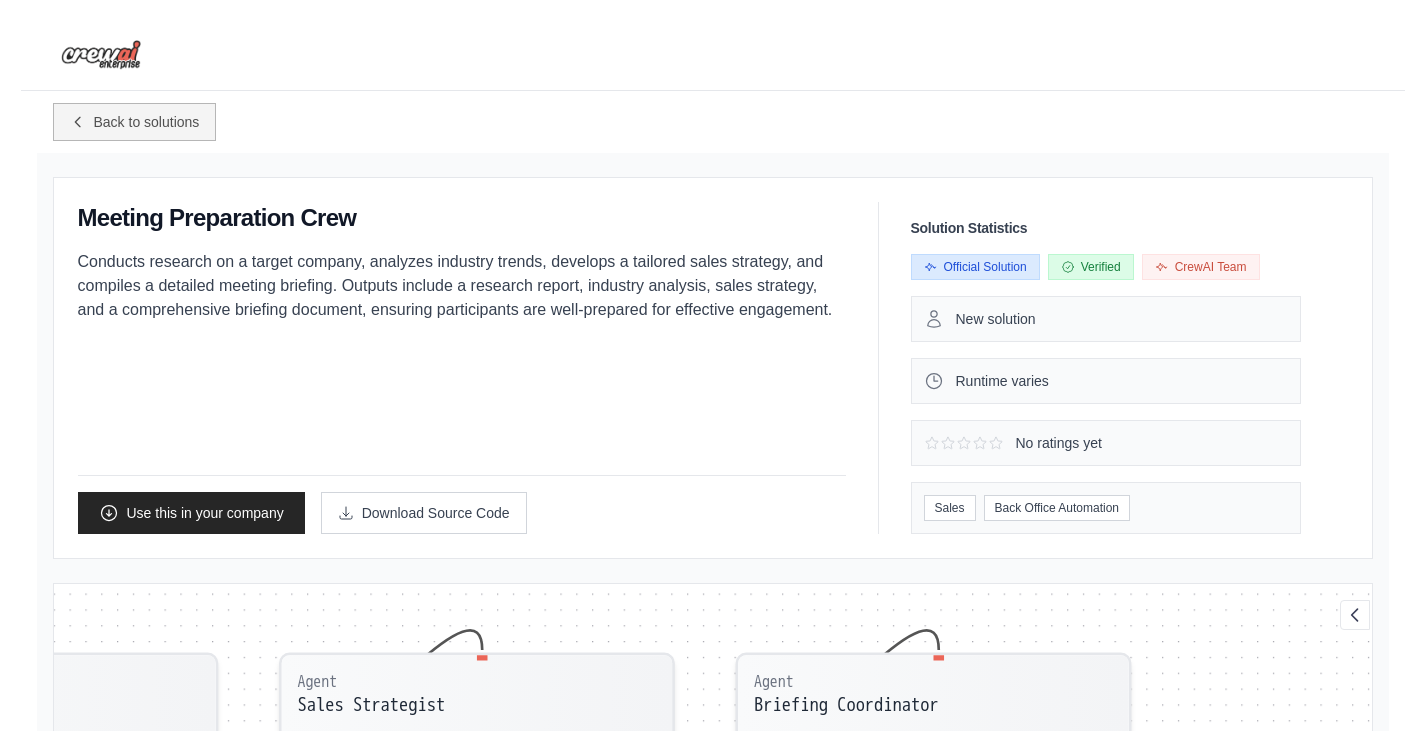 click on "Back to solutions" at bounding box center [147, 122] 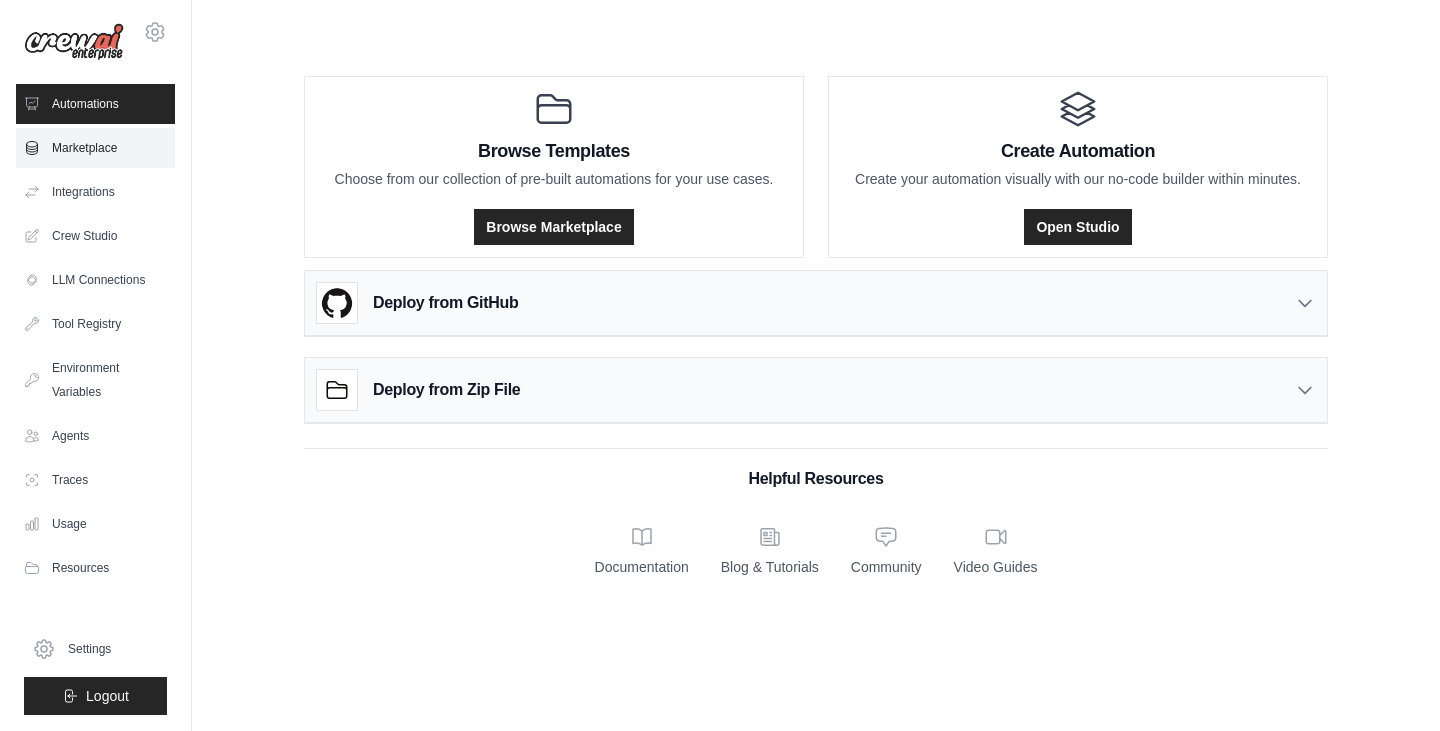 click on "Marketplace" at bounding box center [95, 148] 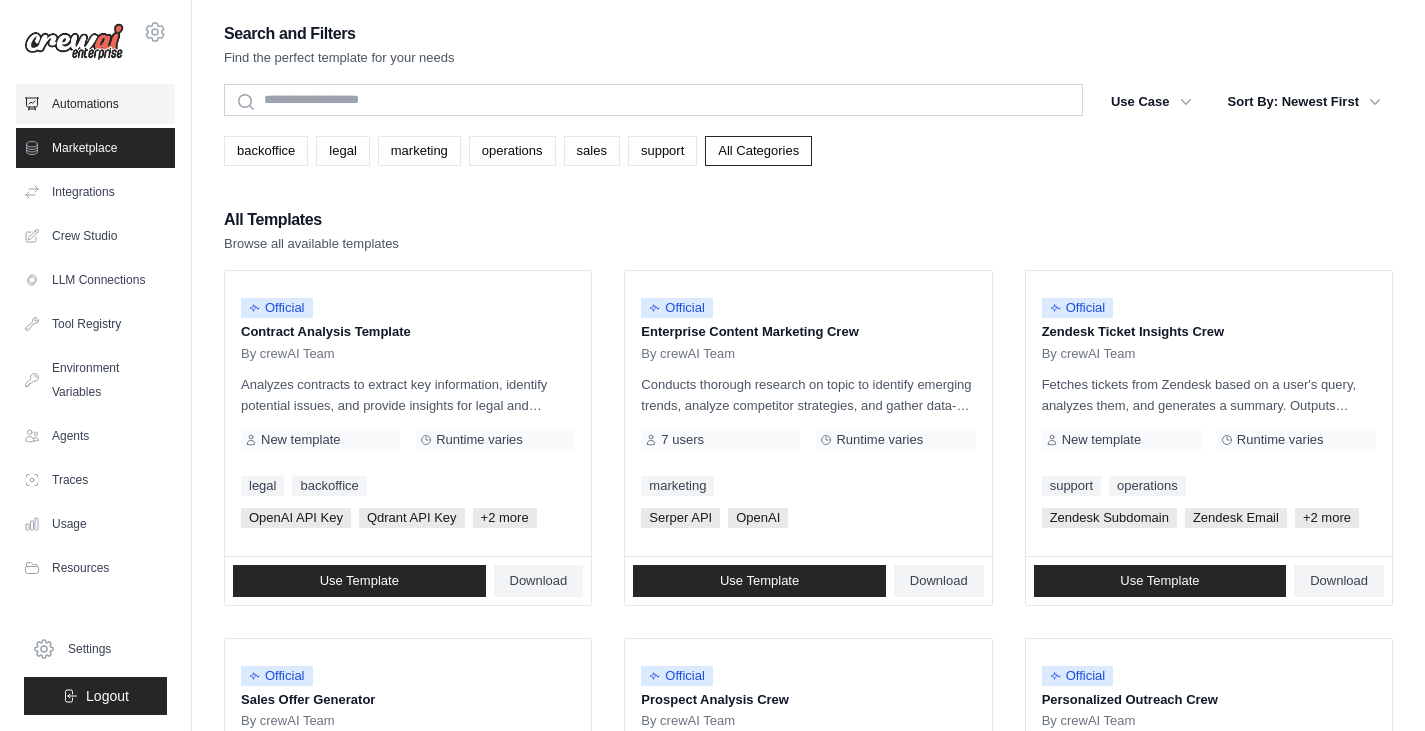 click on "Automations" at bounding box center [95, 104] 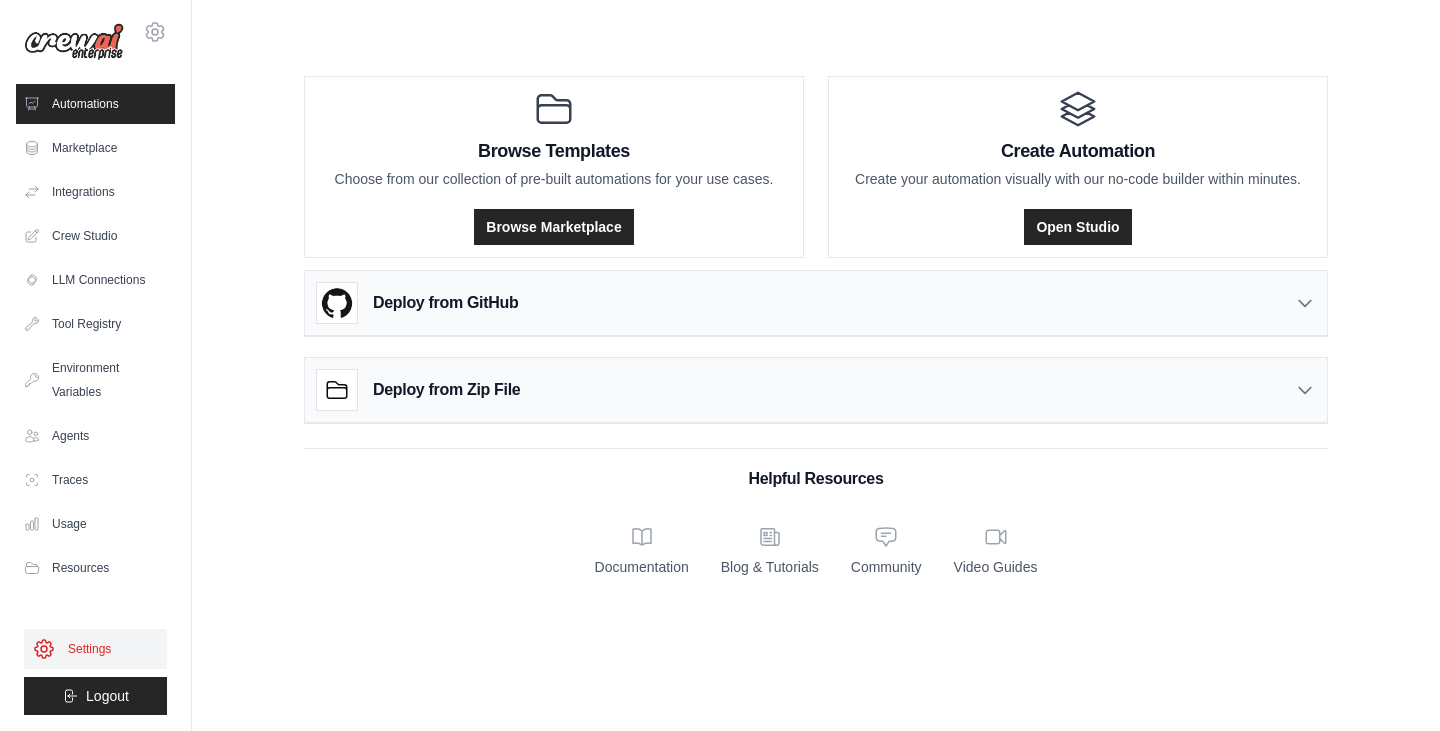 click on "Settings" at bounding box center [95, 649] 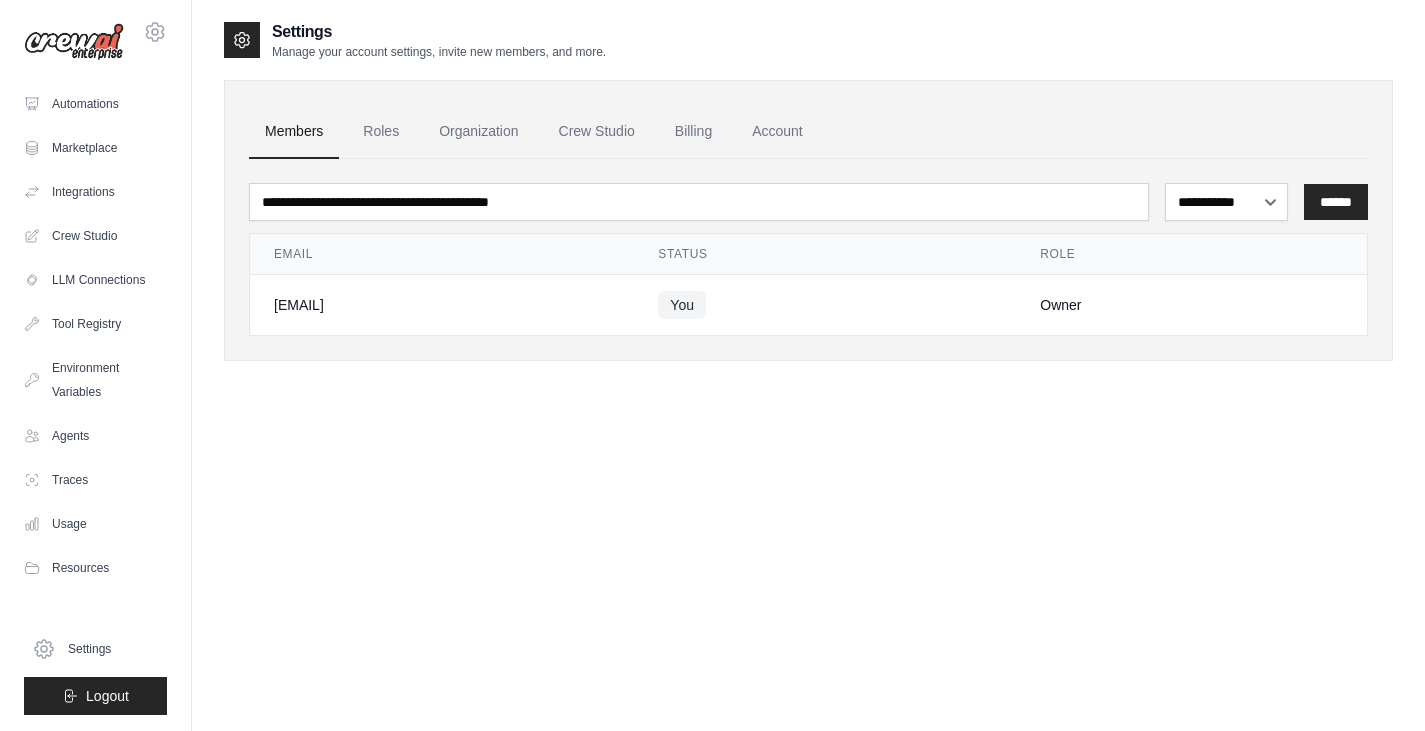 drag, startPoint x: 226, startPoint y: 313, endPoint x: 1316, endPoint y: 296, distance: 1090.1326 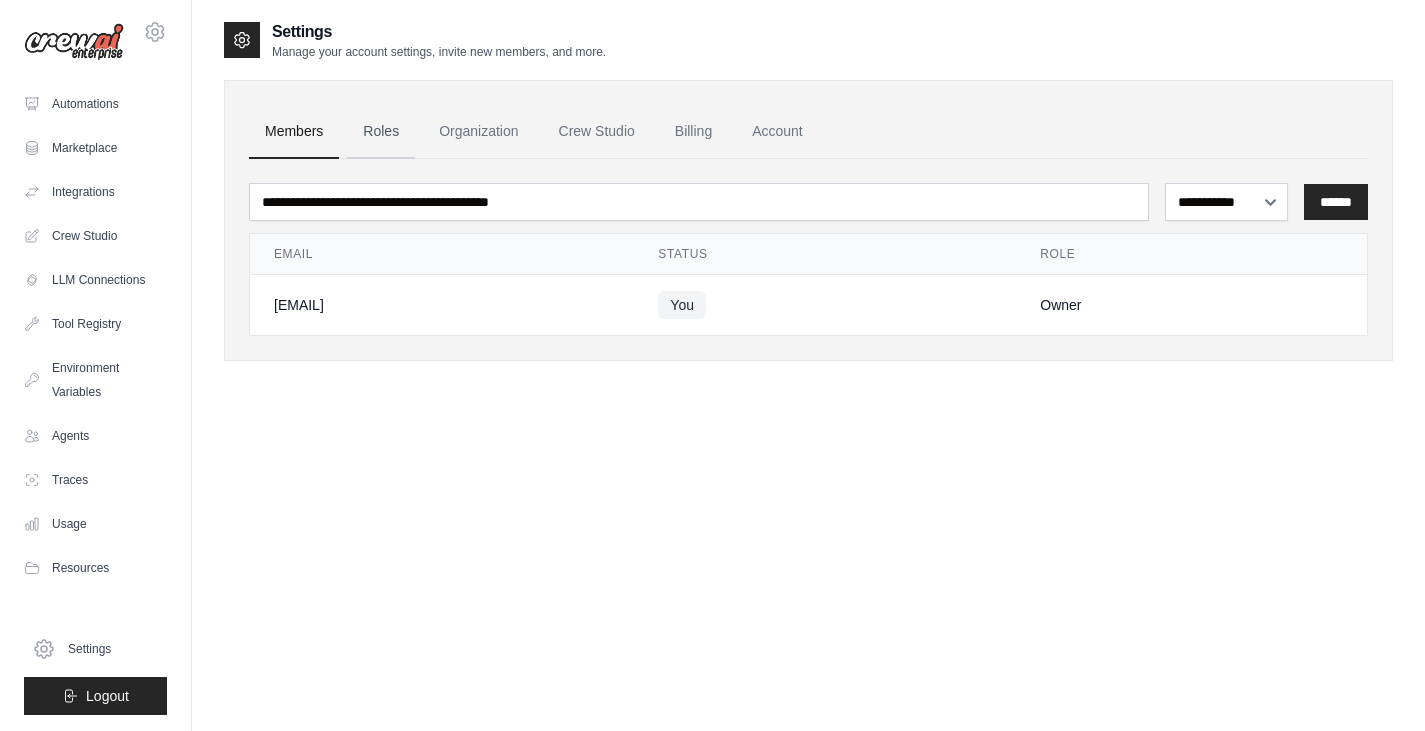 click on "Roles" at bounding box center [381, 132] 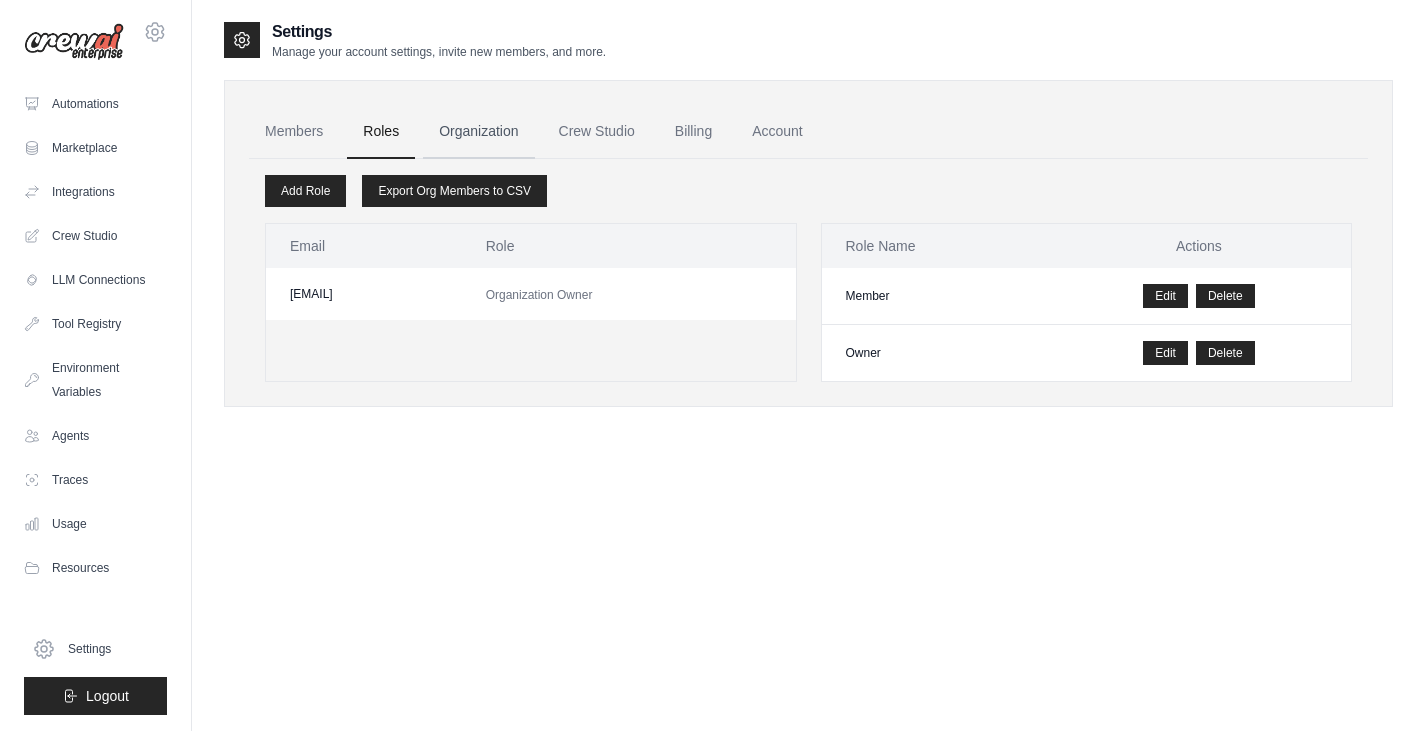 click on "Organization" at bounding box center (478, 132) 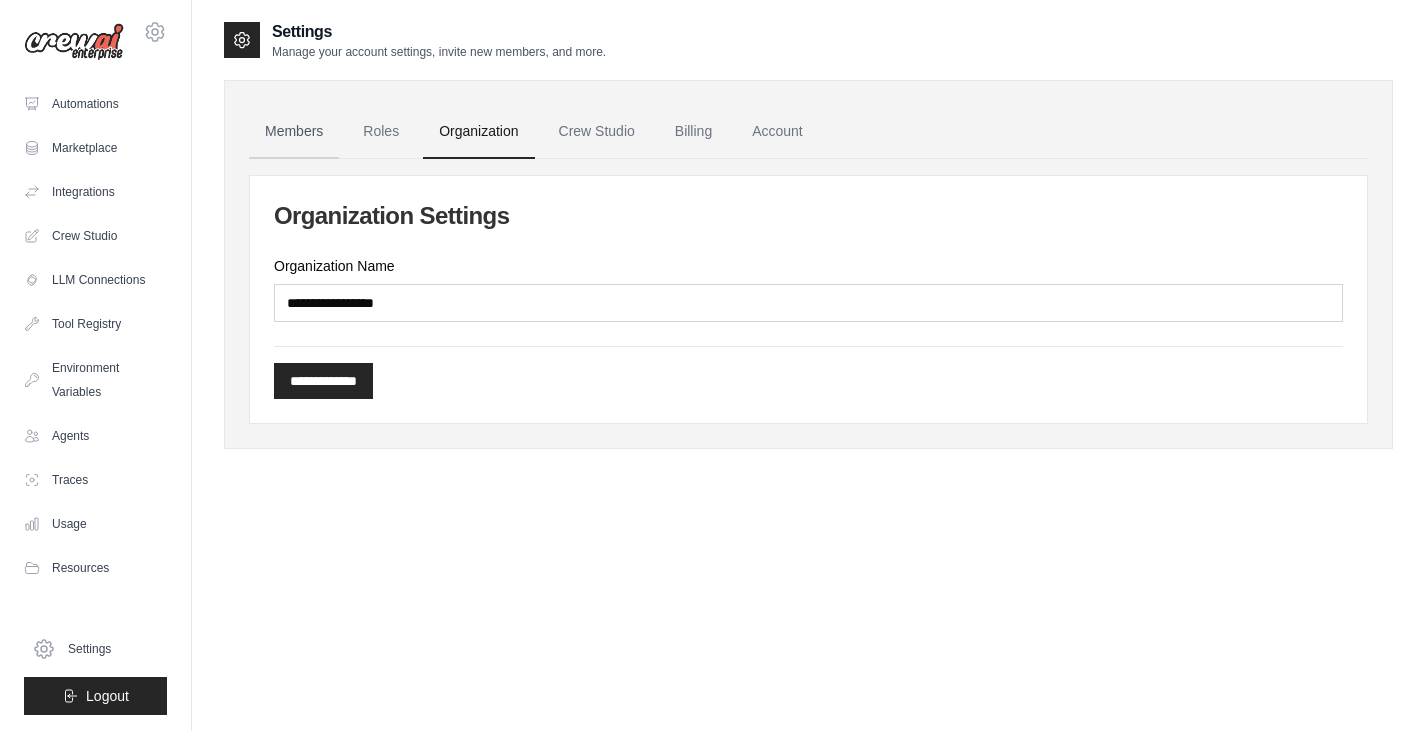 click on "Members" at bounding box center (294, 132) 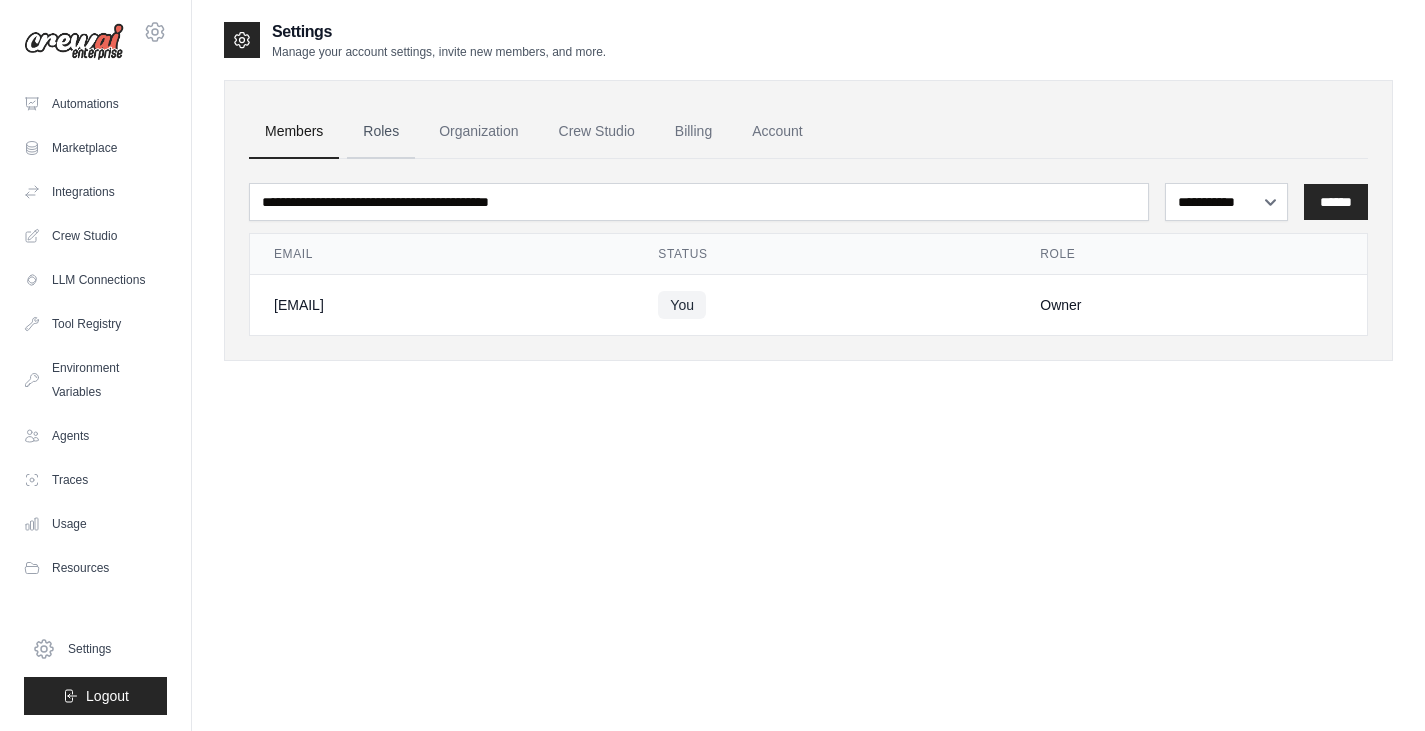 click on "Roles" at bounding box center [381, 132] 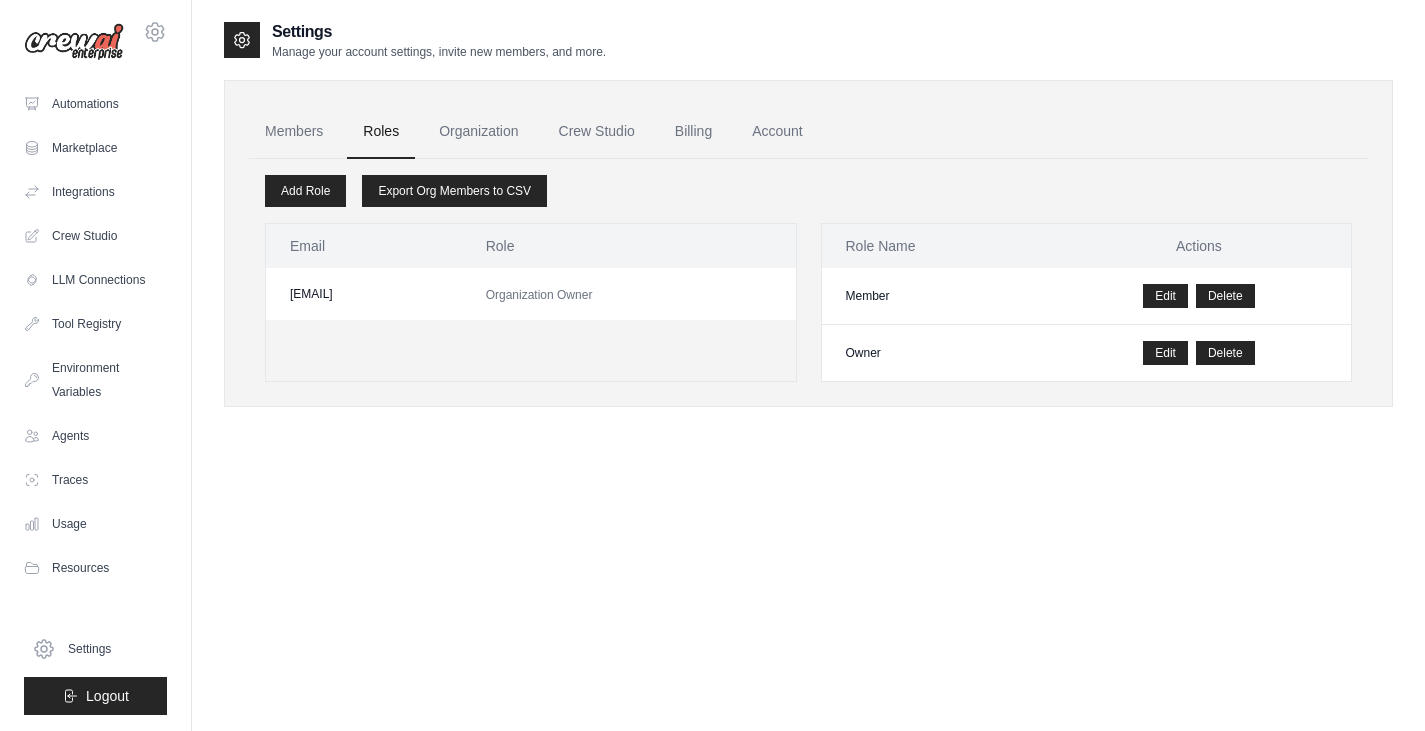 click on "Members
Roles
Organization
Crew Studio
Billing
Account" at bounding box center [808, 132] 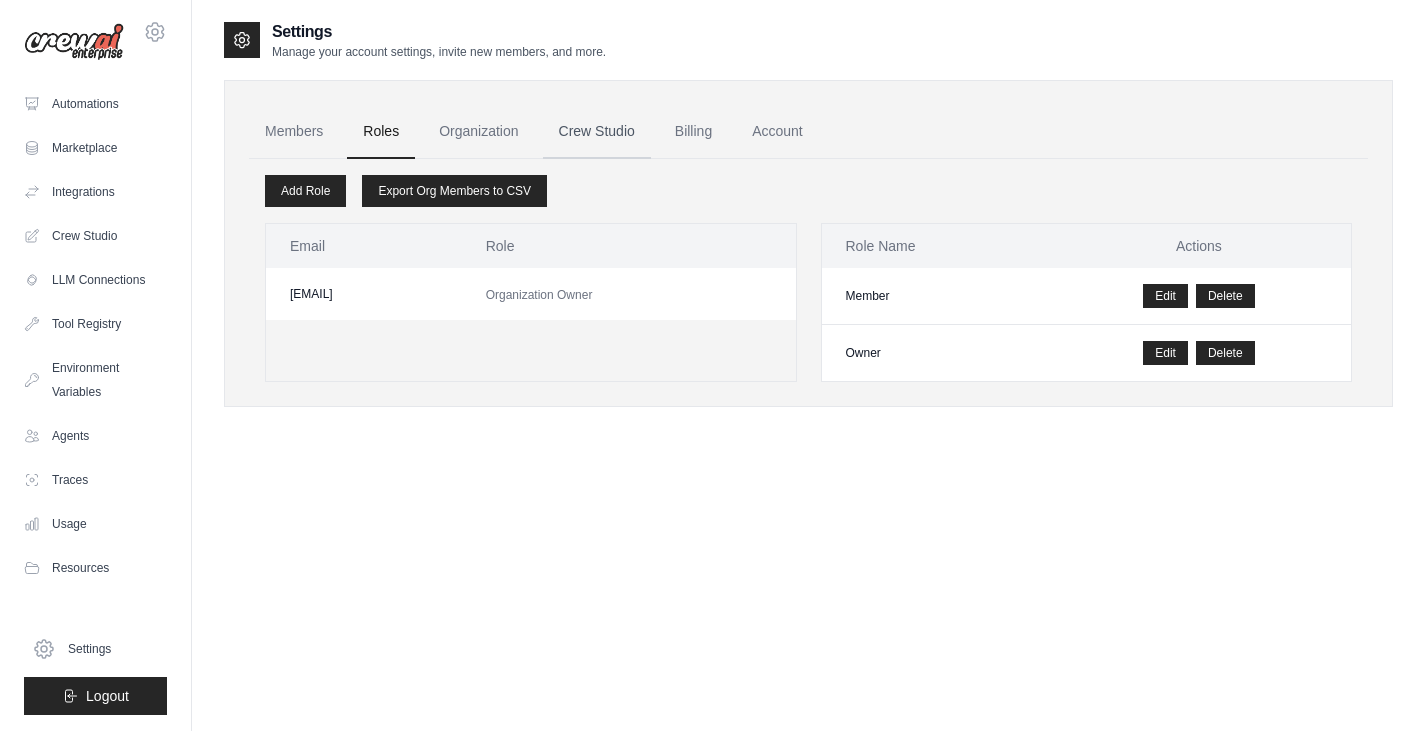 click on "Crew Studio" at bounding box center (597, 132) 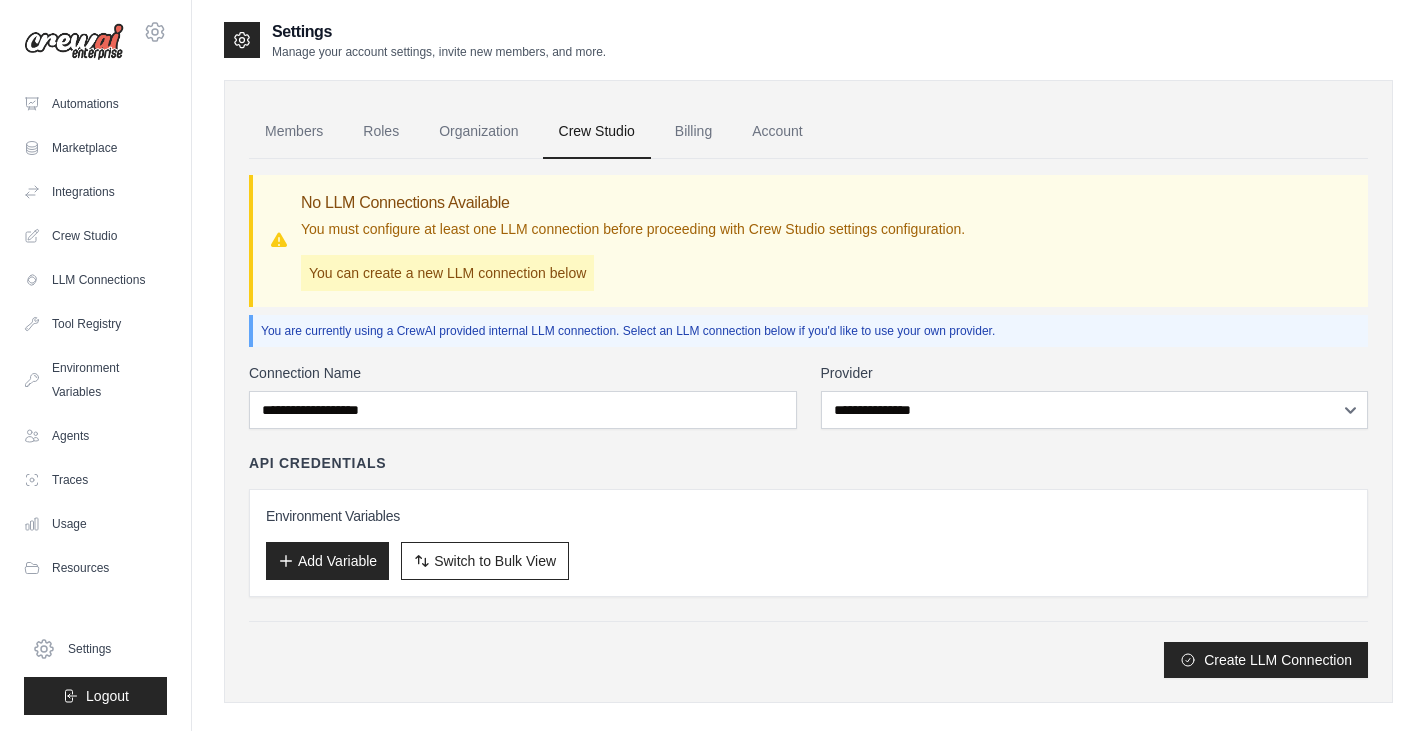 scroll, scrollTop: 0, scrollLeft: 0, axis: both 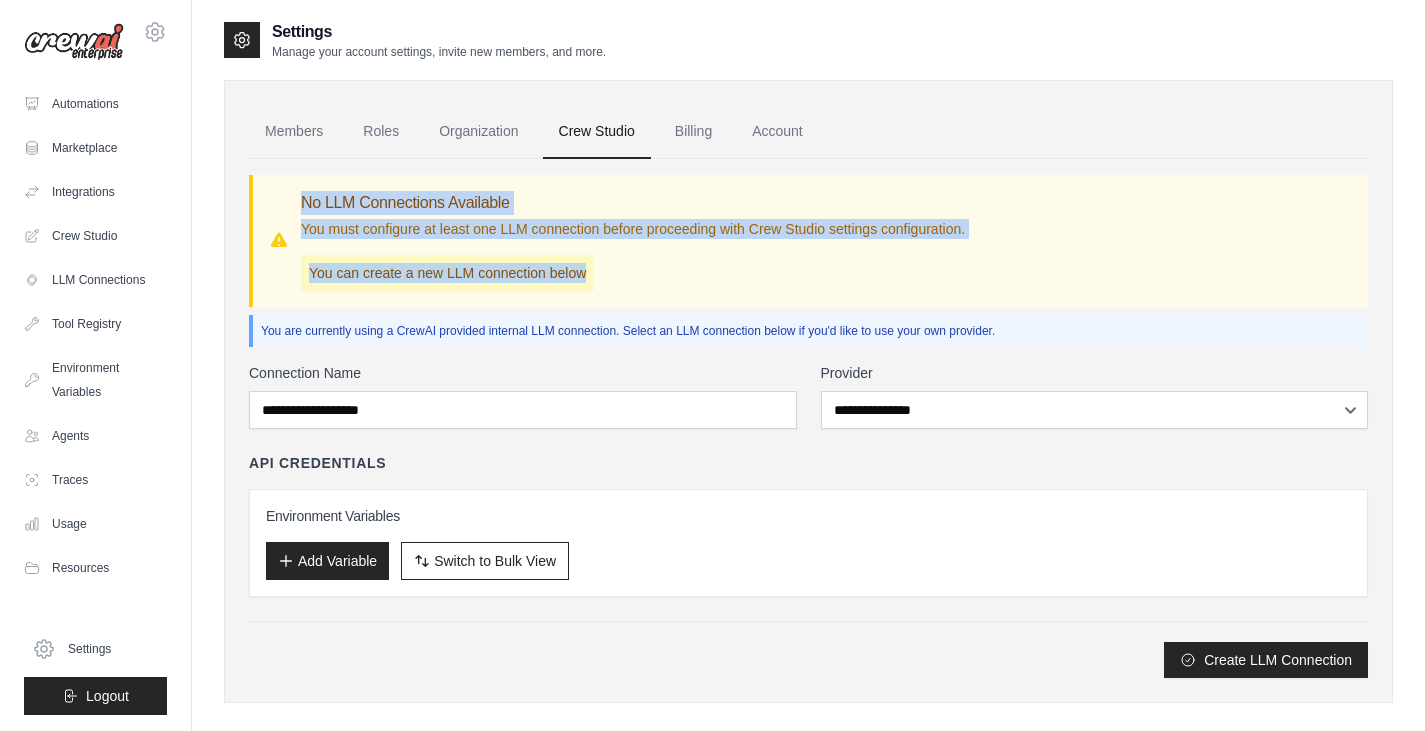 drag, startPoint x: 582, startPoint y: 270, endPoint x: 313, endPoint y: 224, distance: 272.90475 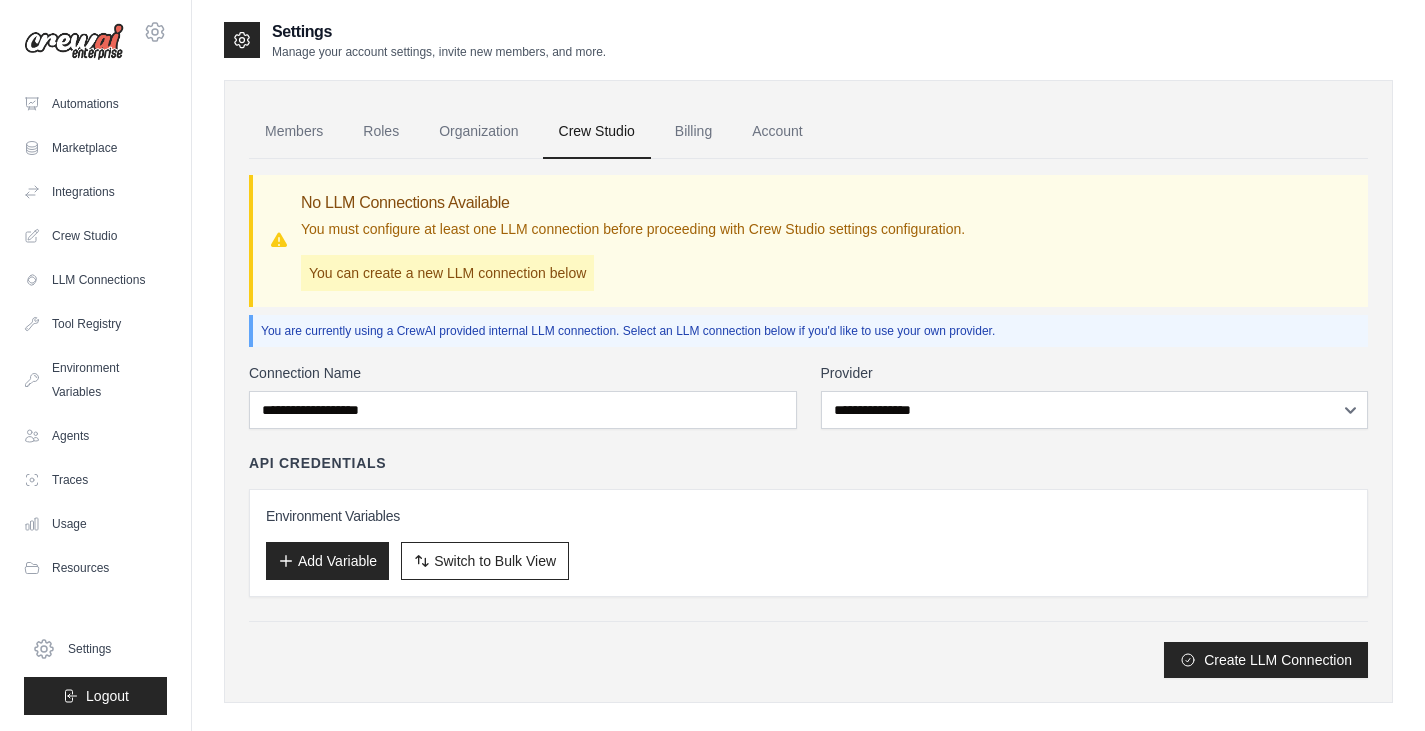 click on "No LLM Connections Available
You must configure at least one LLM connection before proceeding
with Crew Studio settings configuration.
You can create a new LLM connection below" at bounding box center (633, 241) 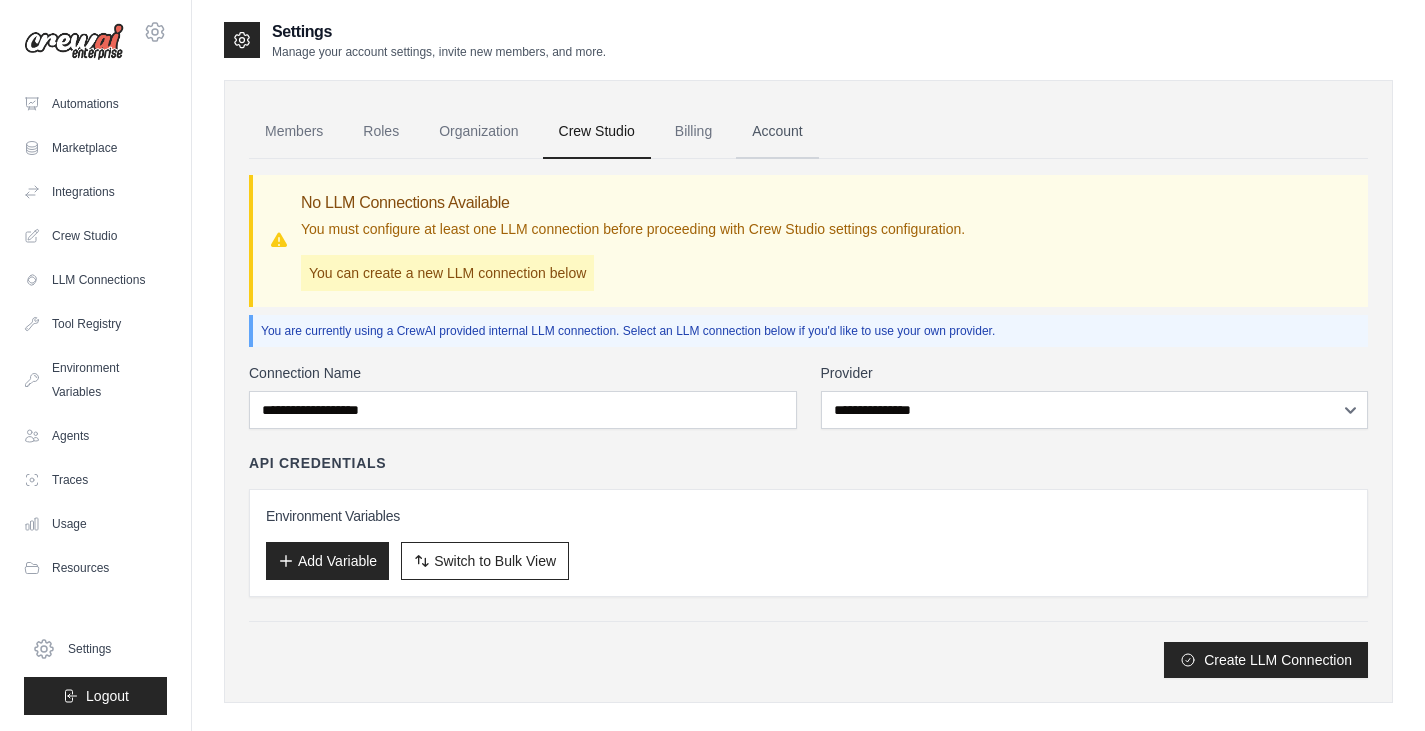 click on "Account" at bounding box center (777, 132) 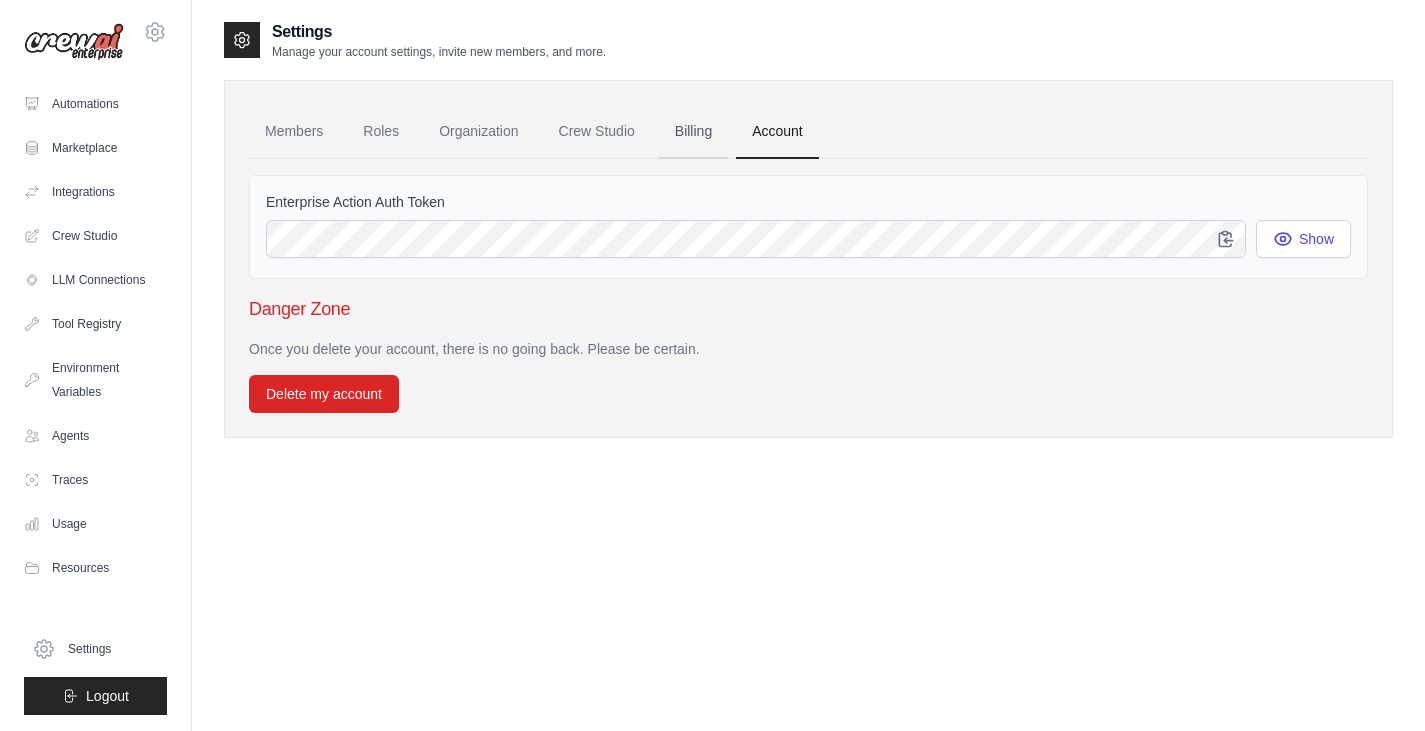 click on "Billing" at bounding box center [693, 132] 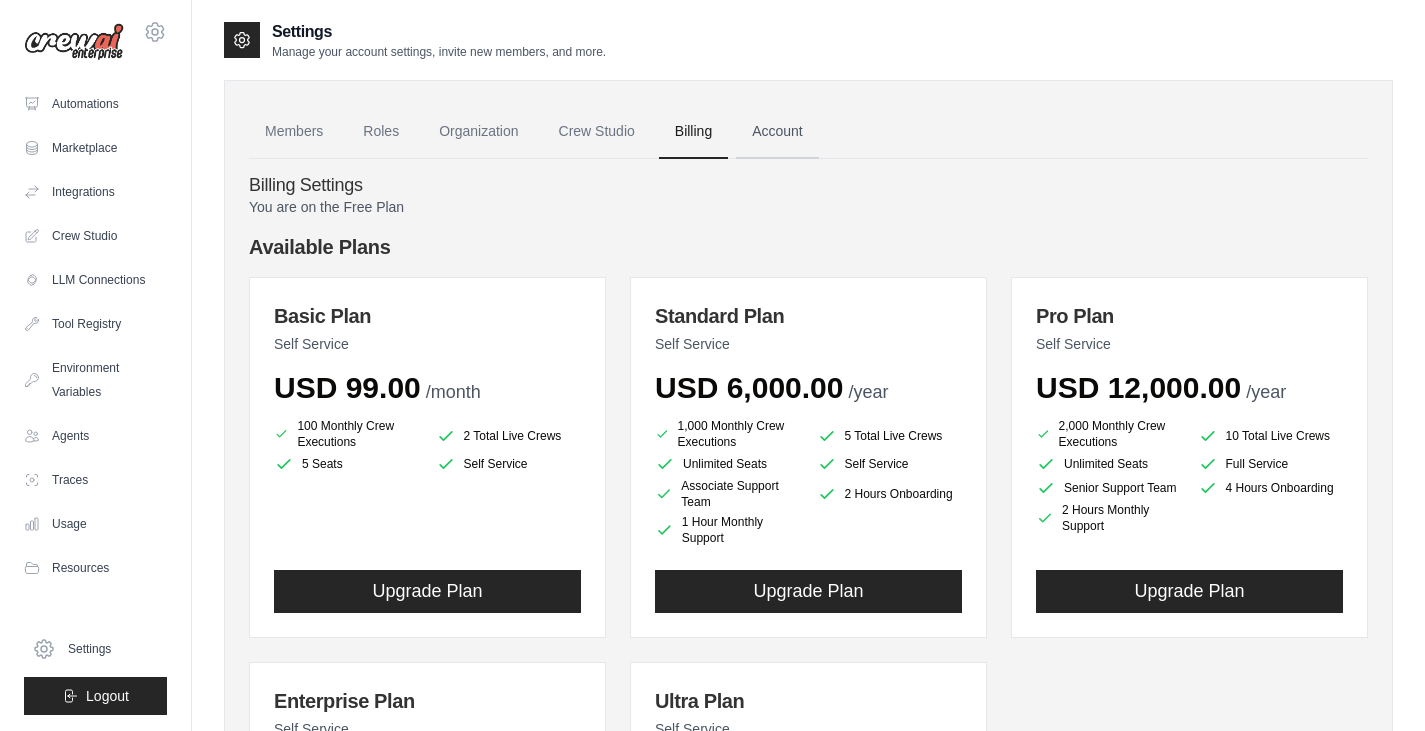 scroll, scrollTop: 0, scrollLeft: 0, axis: both 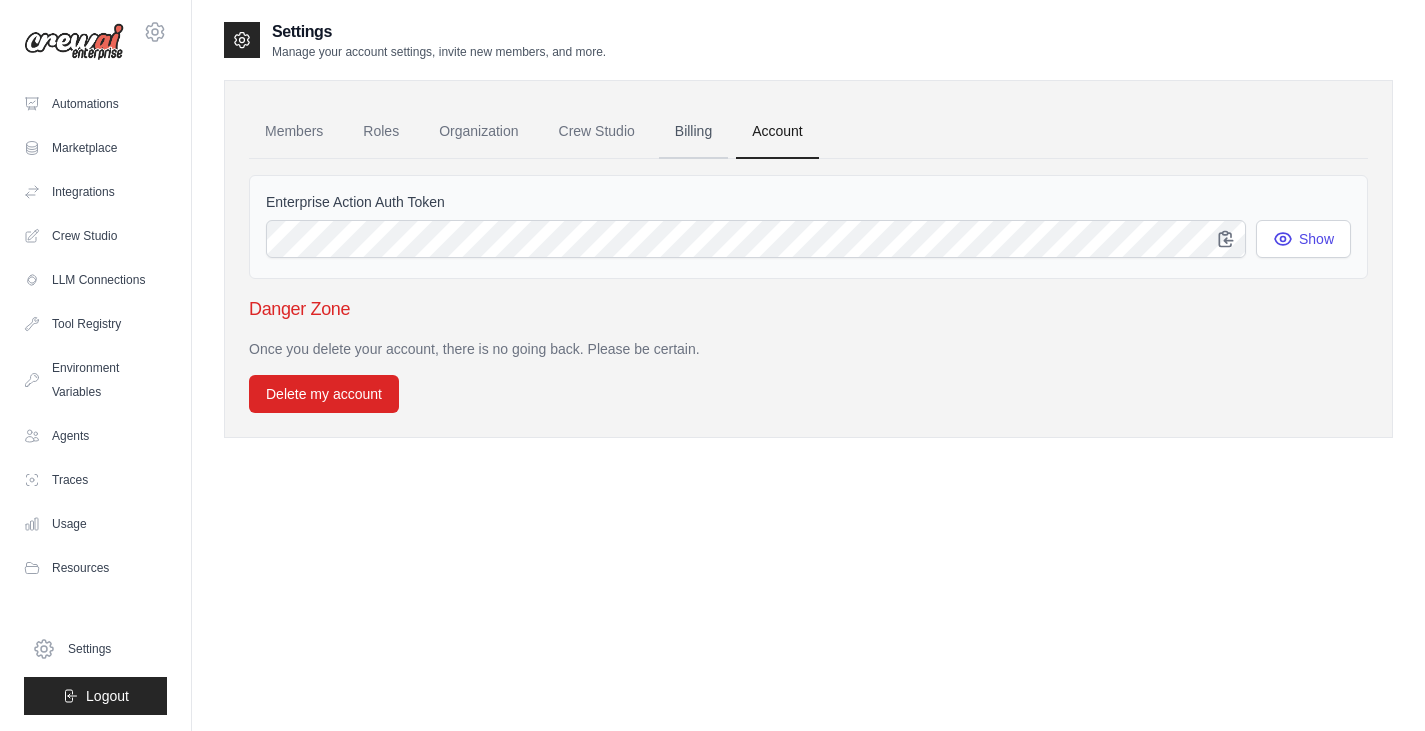 click on "Billing" at bounding box center [693, 132] 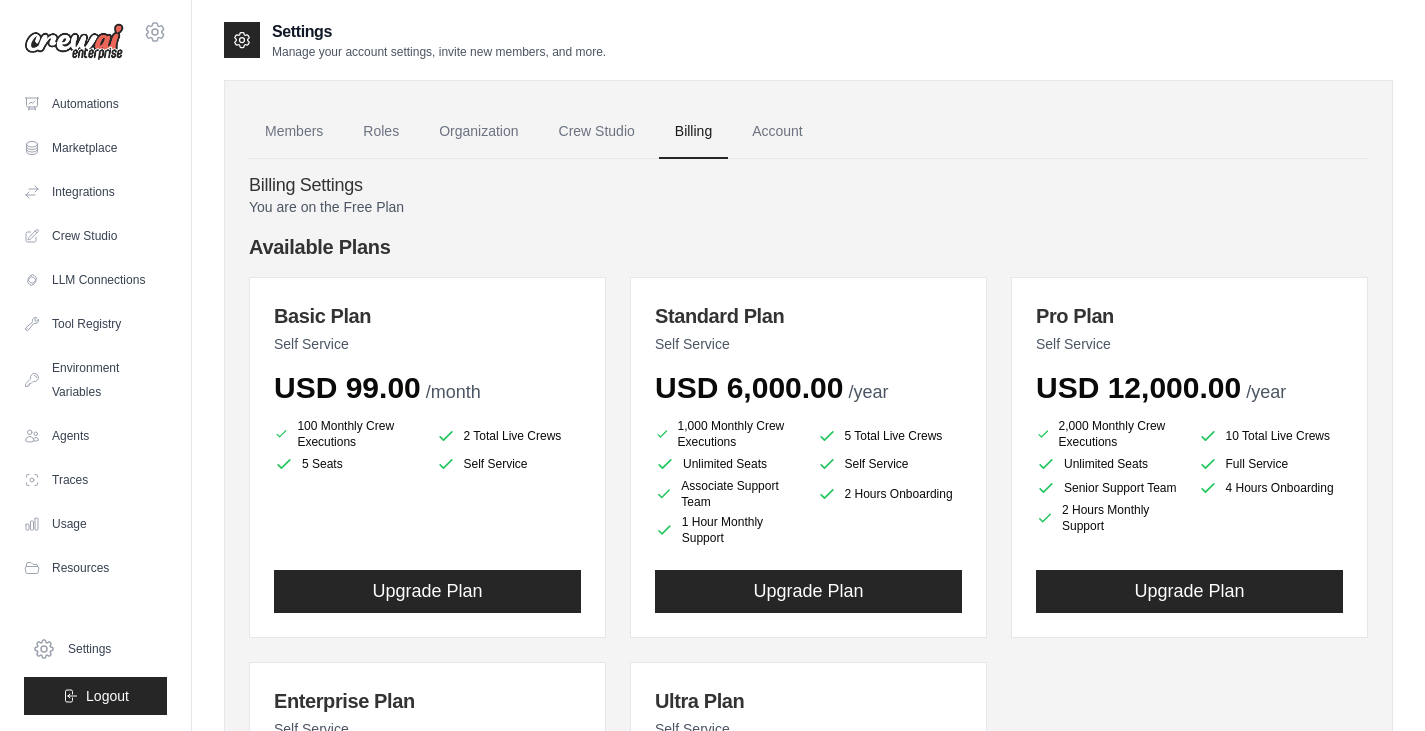 scroll, scrollTop: 180, scrollLeft: 0, axis: vertical 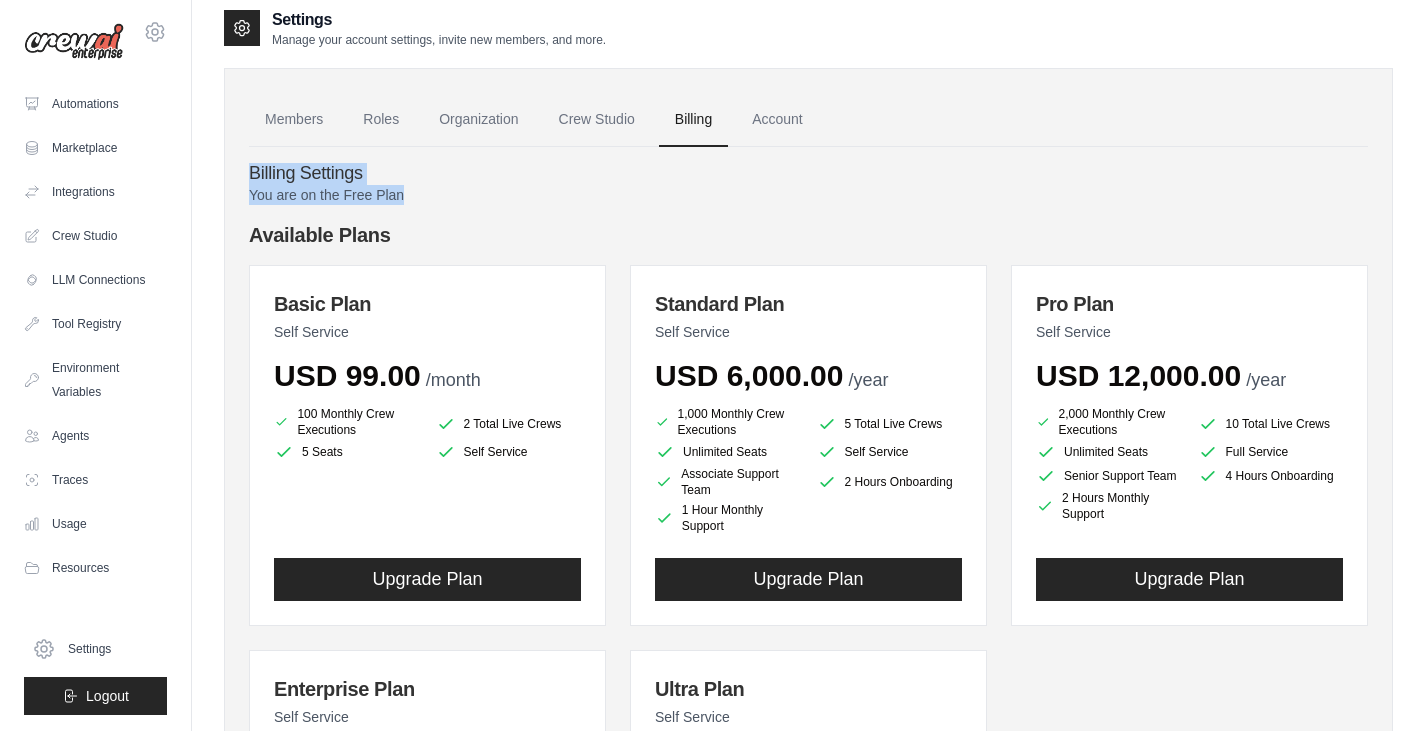 drag, startPoint x: 371, startPoint y: 196, endPoint x: 495, endPoint y: 202, distance: 124.14507 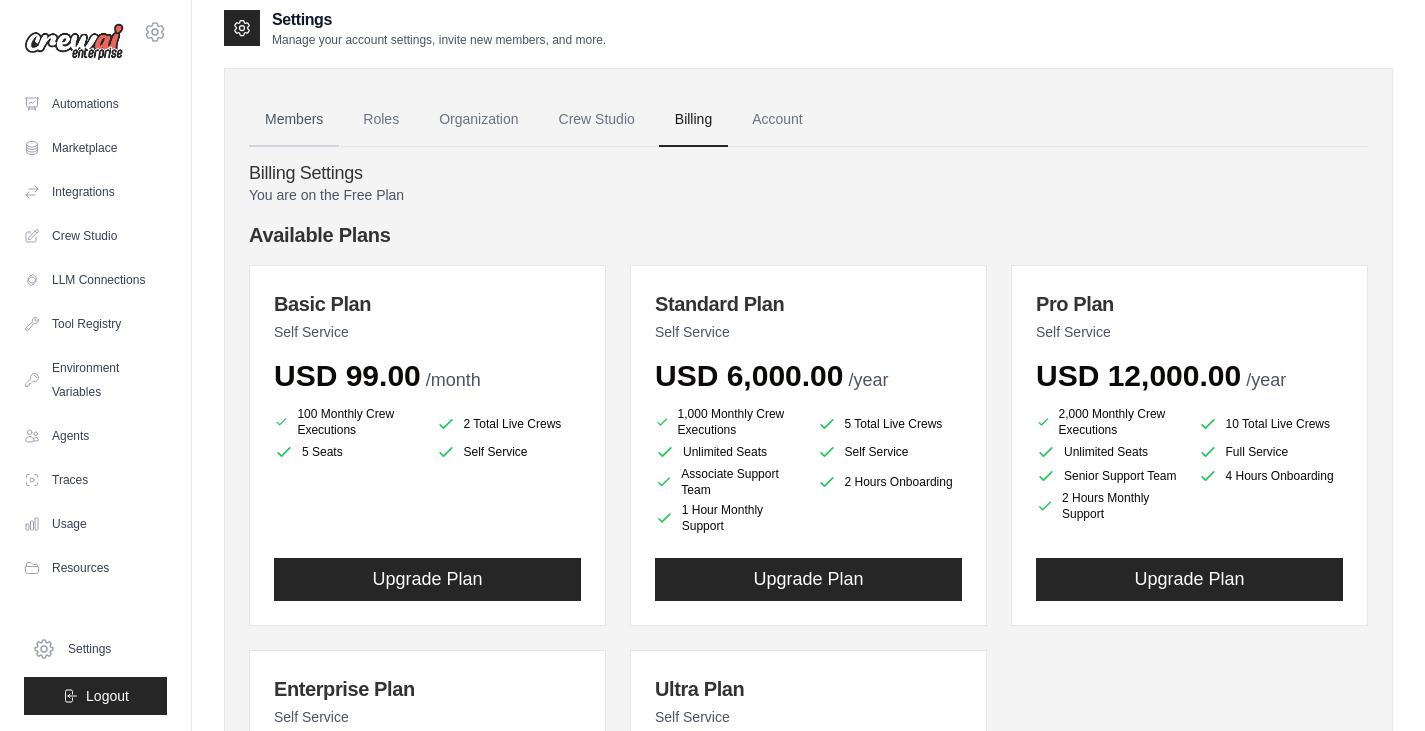 click on "Members" at bounding box center [294, 120] 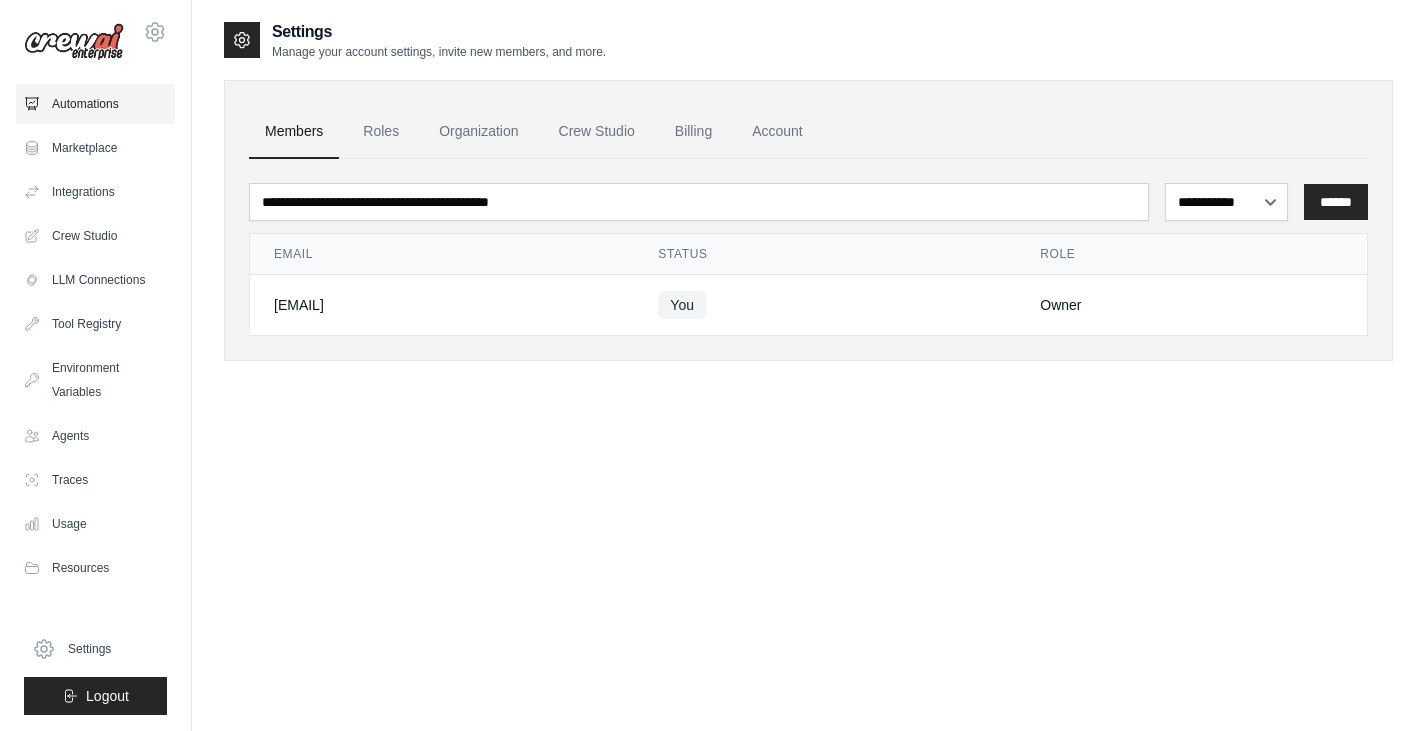 click on "Automations" at bounding box center [95, 104] 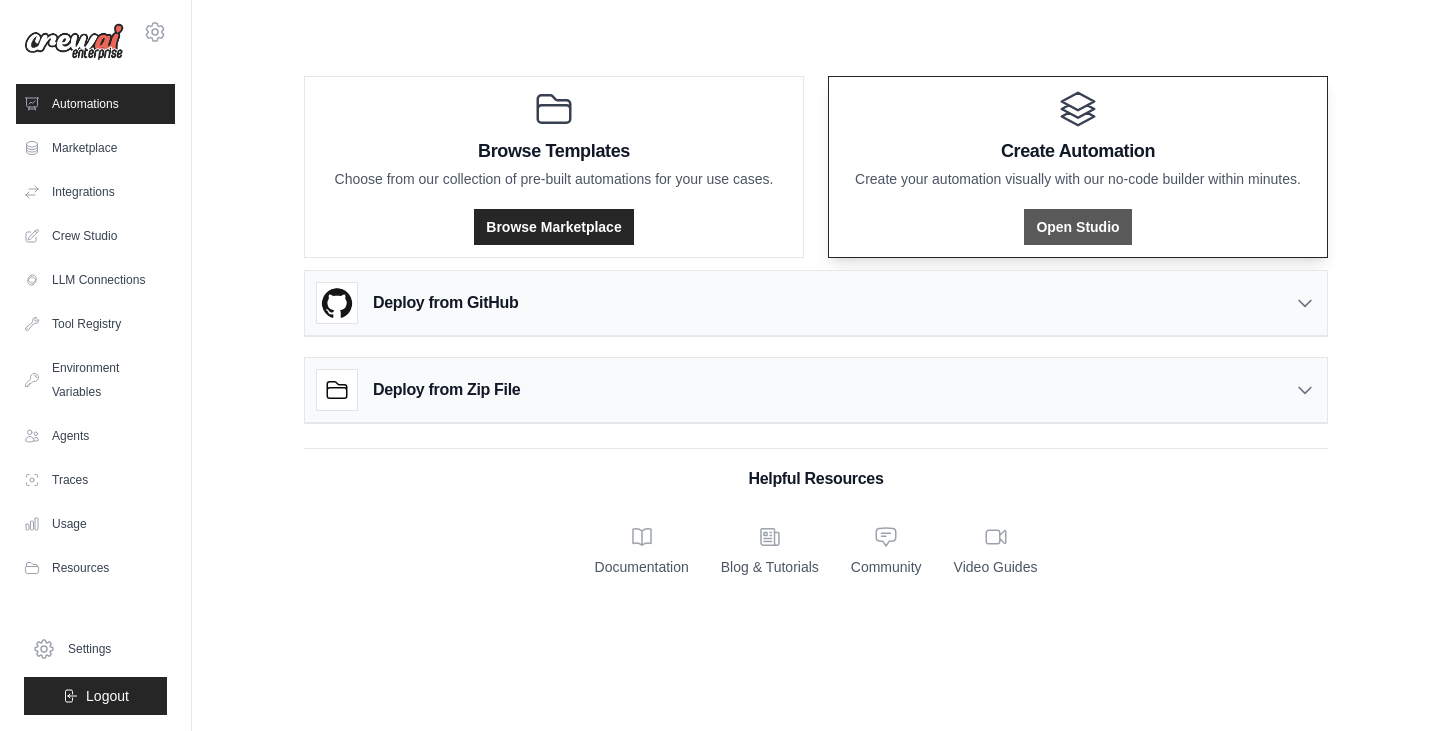 click on "Open Studio" at bounding box center (1077, 227) 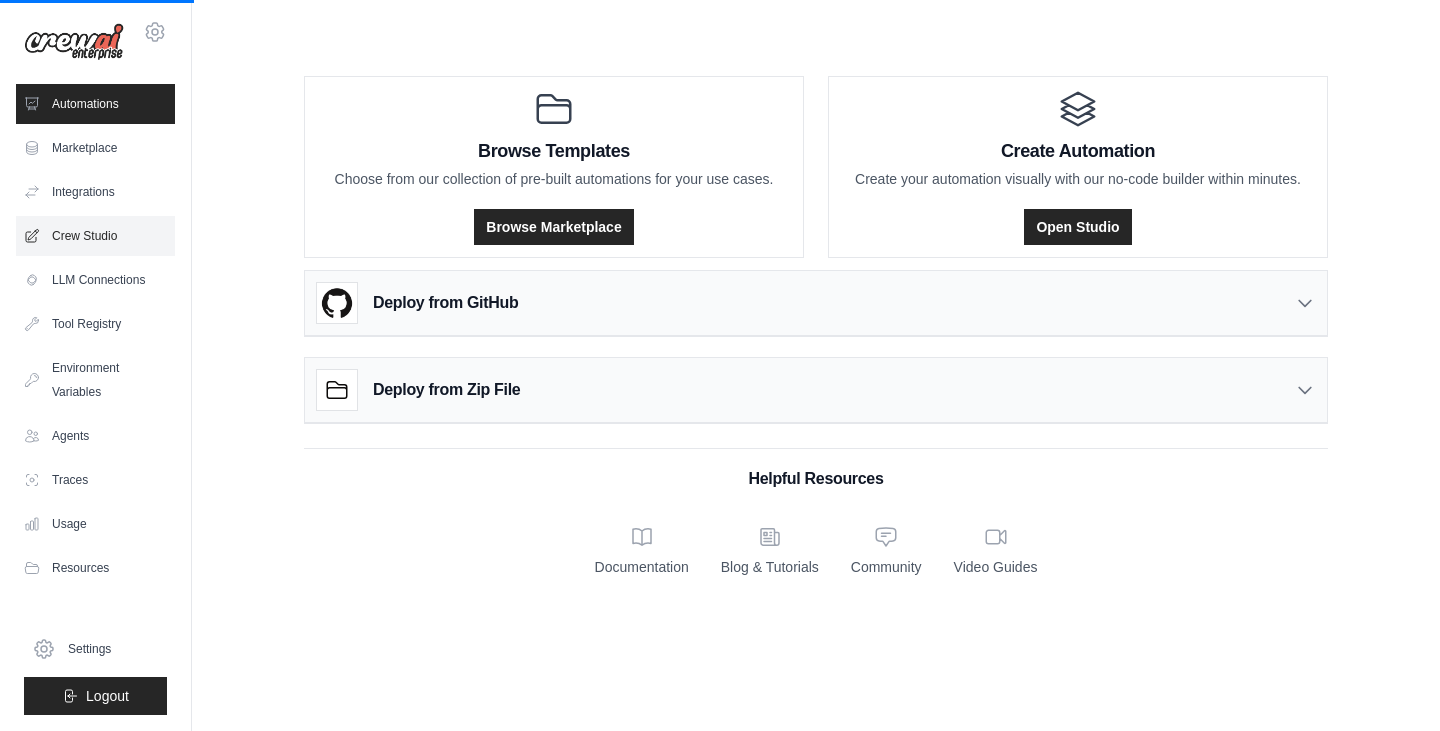 click on "Crew Studio" at bounding box center (95, 236) 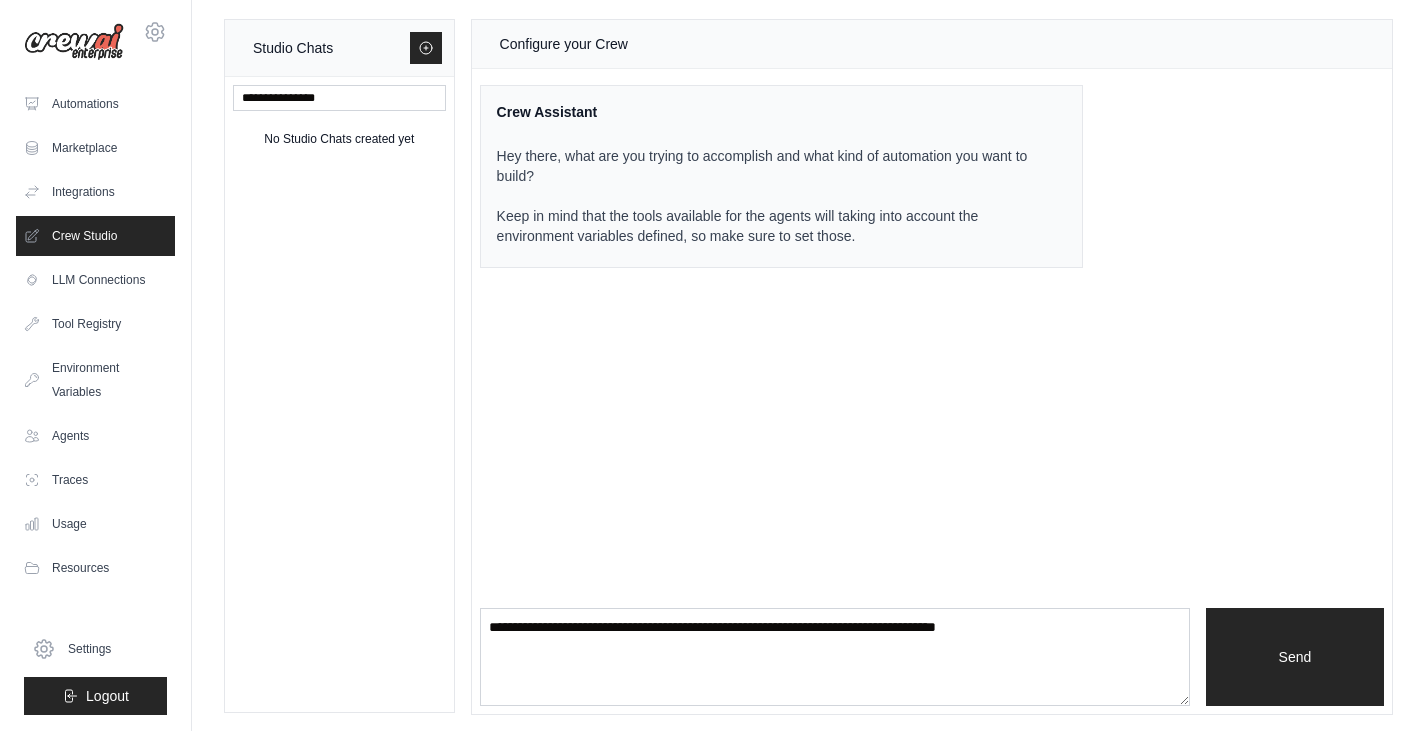 scroll, scrollTop: 13, scrollLeft: 0, axis: vertical 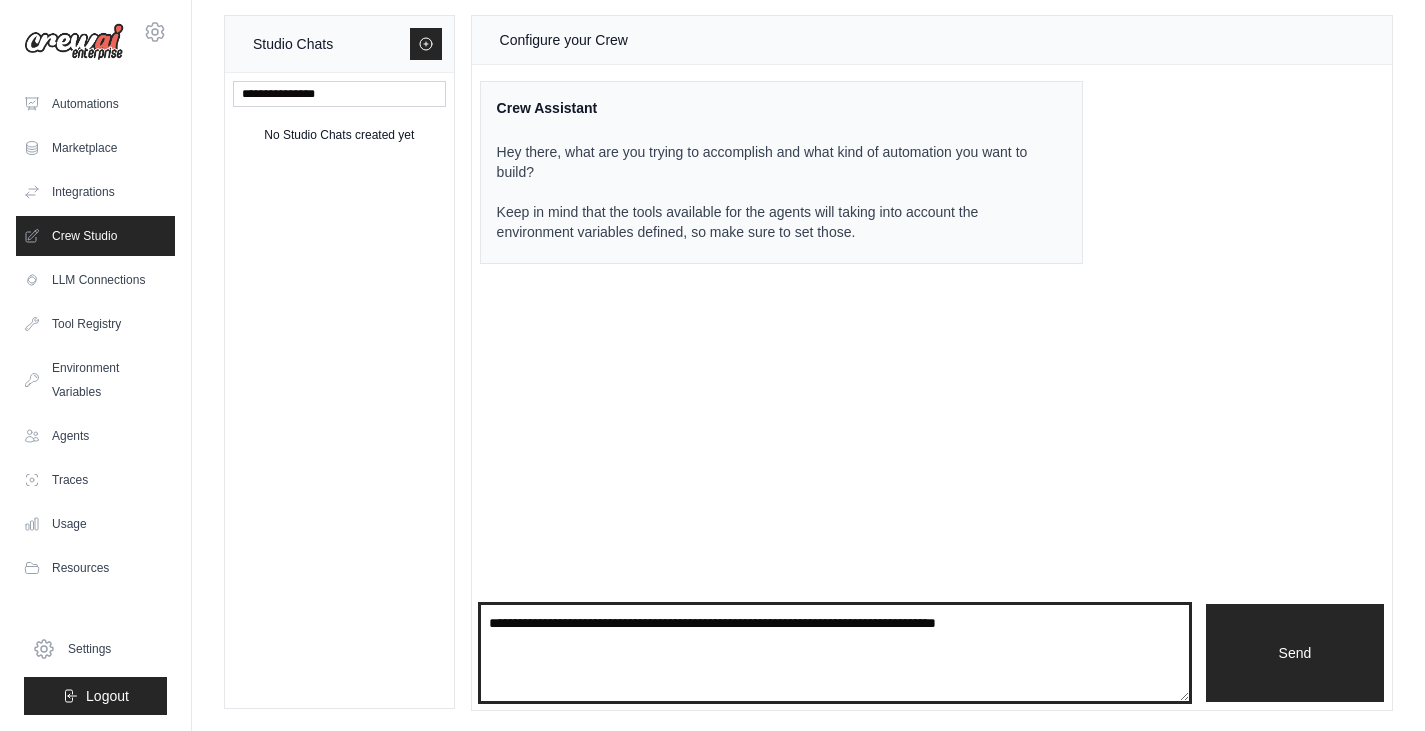 click at bounding box center (835, 653) 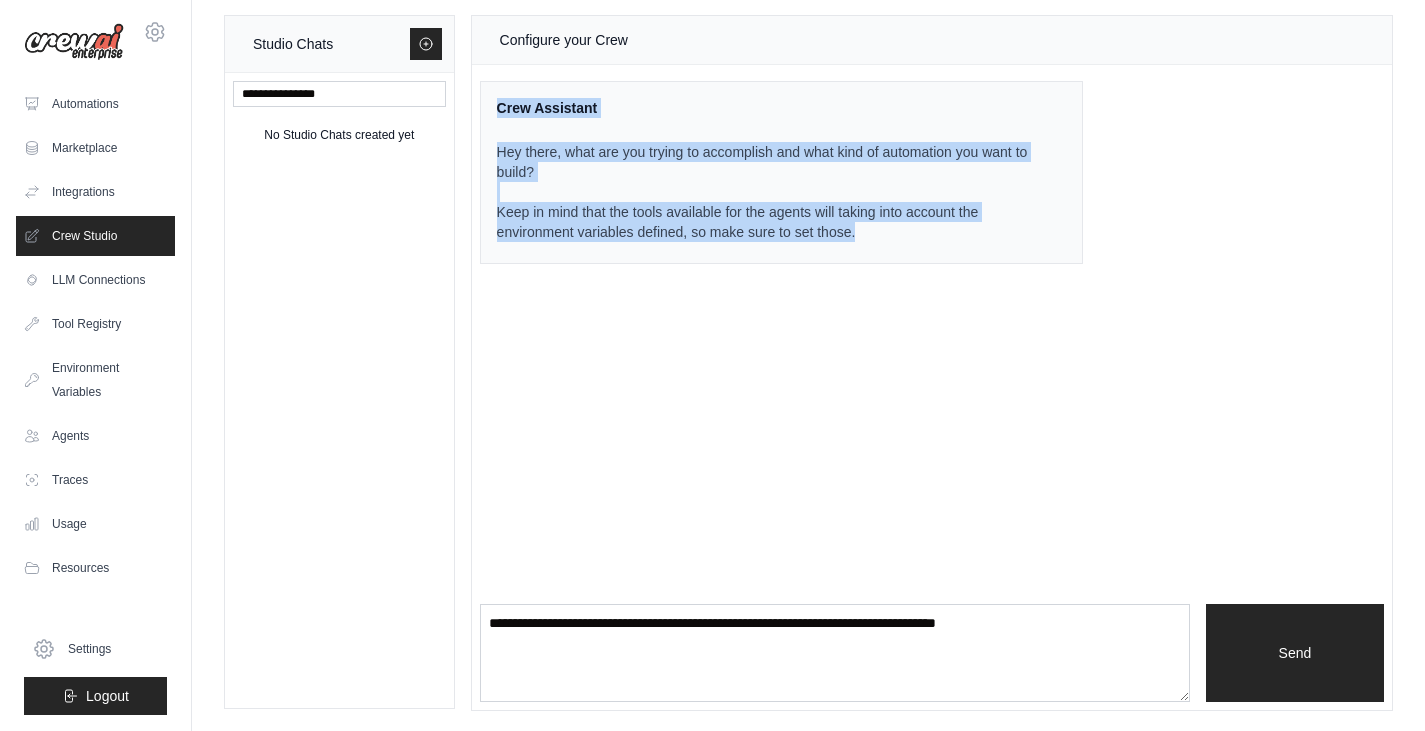 drag, startPoint x: 544, startPoint y: 104, endPoint x: 1119, endPoint y: 249, distance: 593.00085 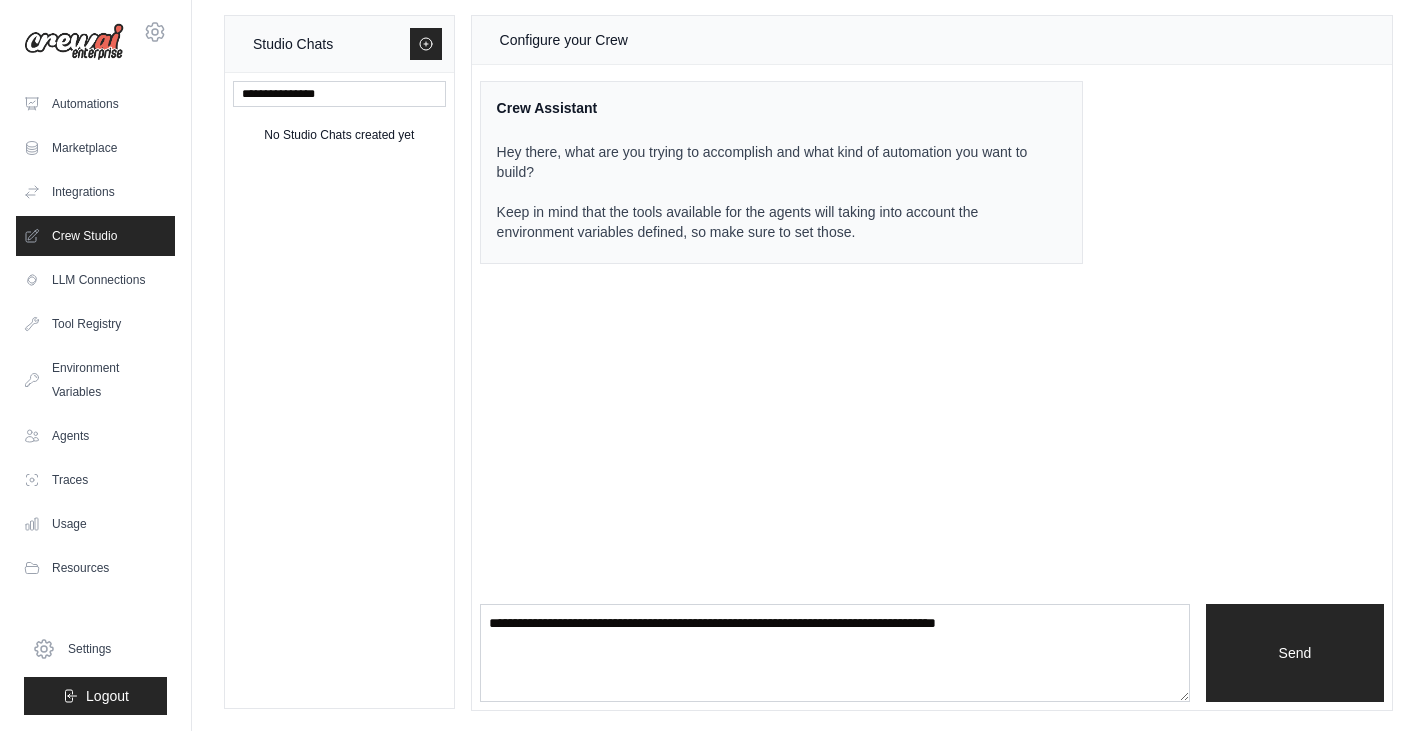 drag, startPoint x: 956, startPoint y: 586, endPoint x: 566, endPoint y: 501, distance: 399.15536 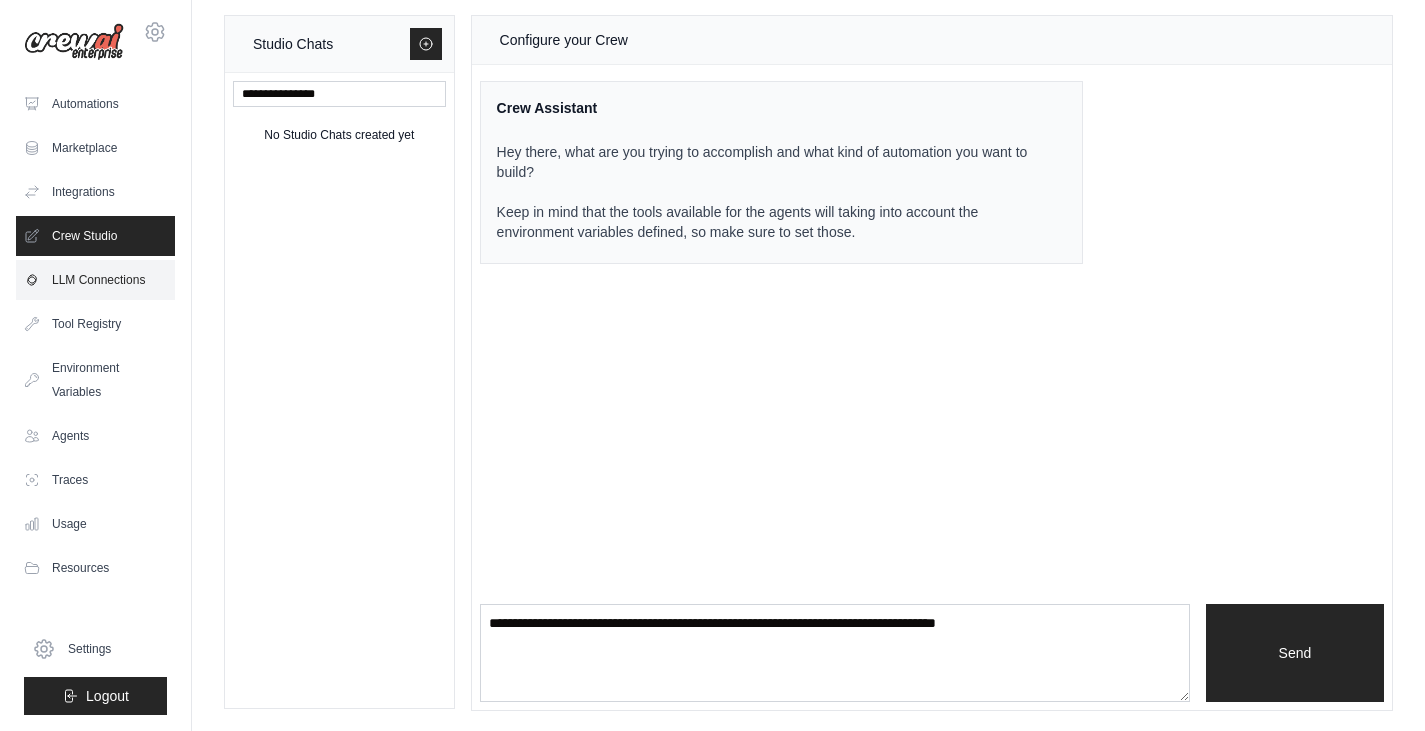 click on "LLM Connections" at bounding box center [95, 280] 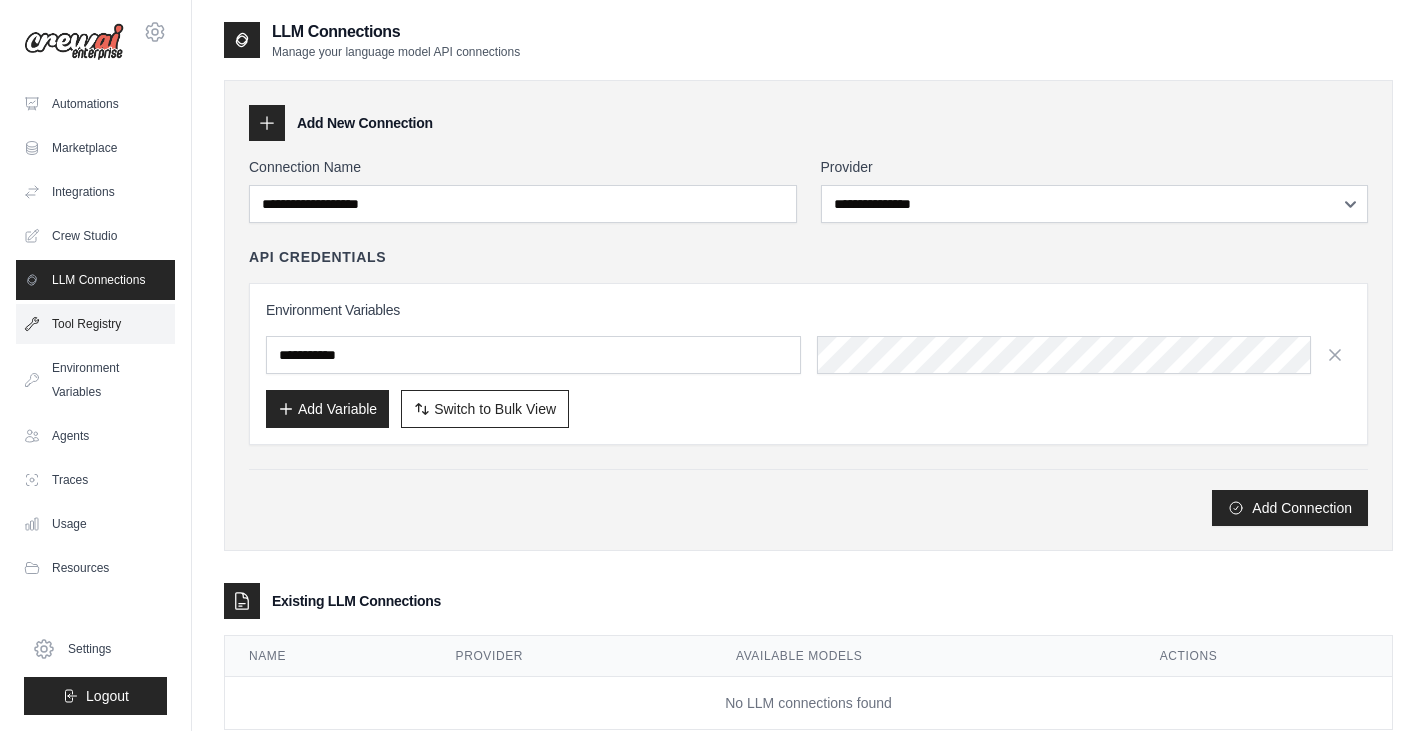 drag, startPoint x: 94, startPoint y: 342, endPoint x: 66, endPoint y: 335, distance: 28.86174 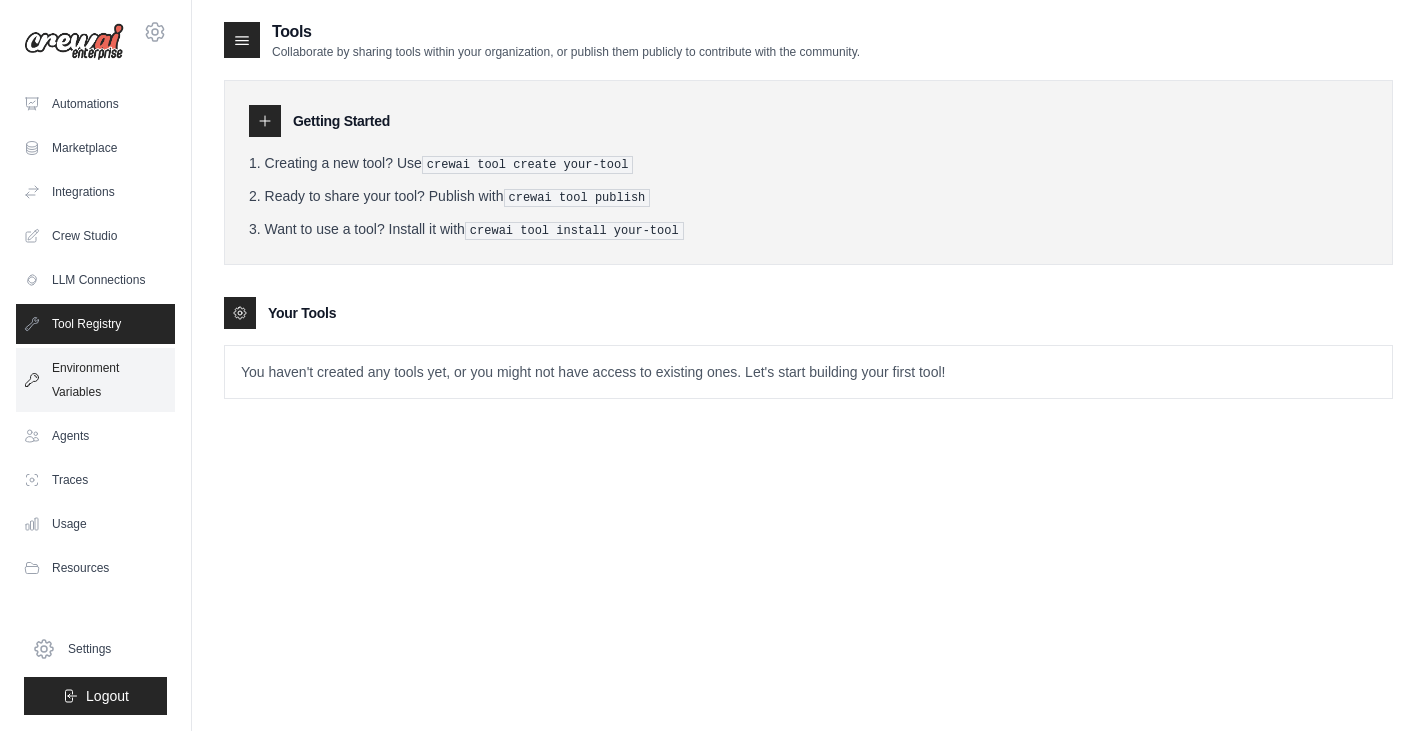click on "Environment Variables" at bounding box center [95, 380] 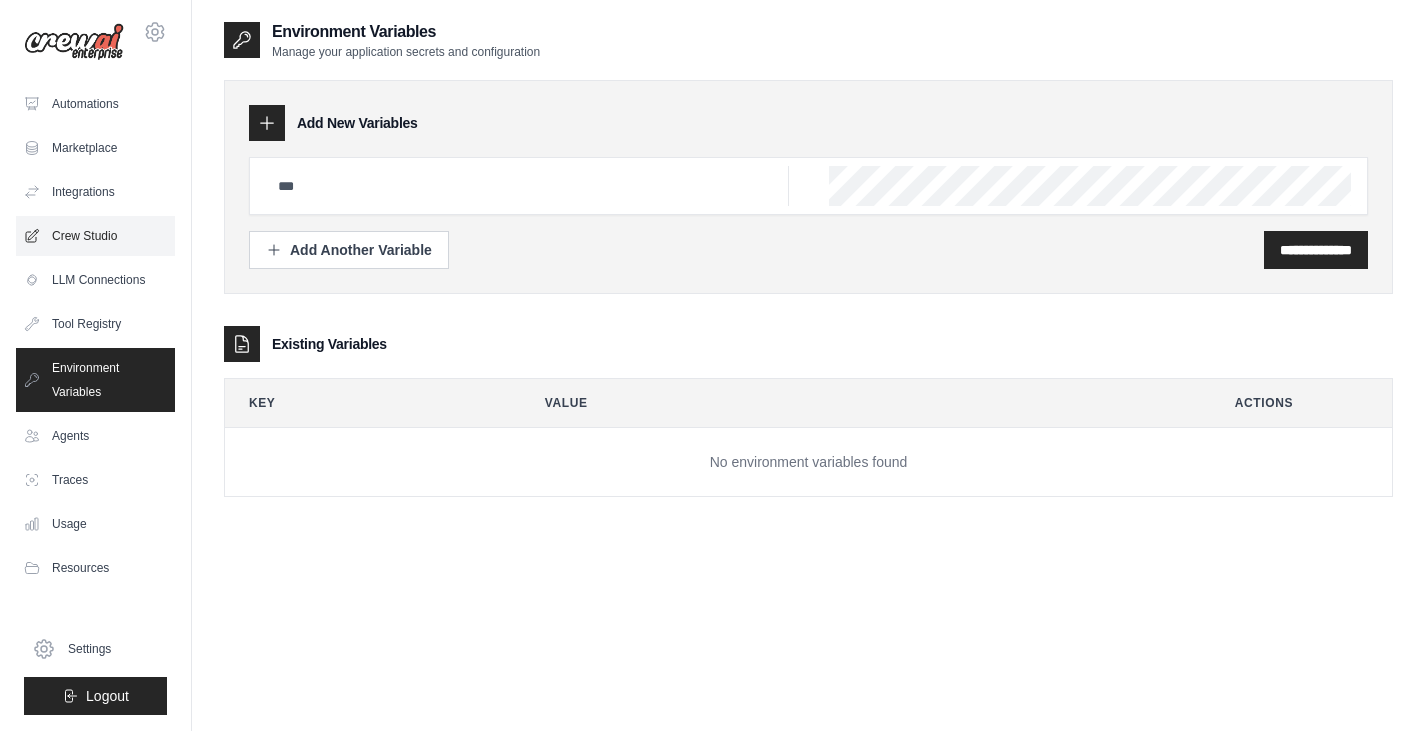 click on "Crew Studio" at bounding box center (95, 236) 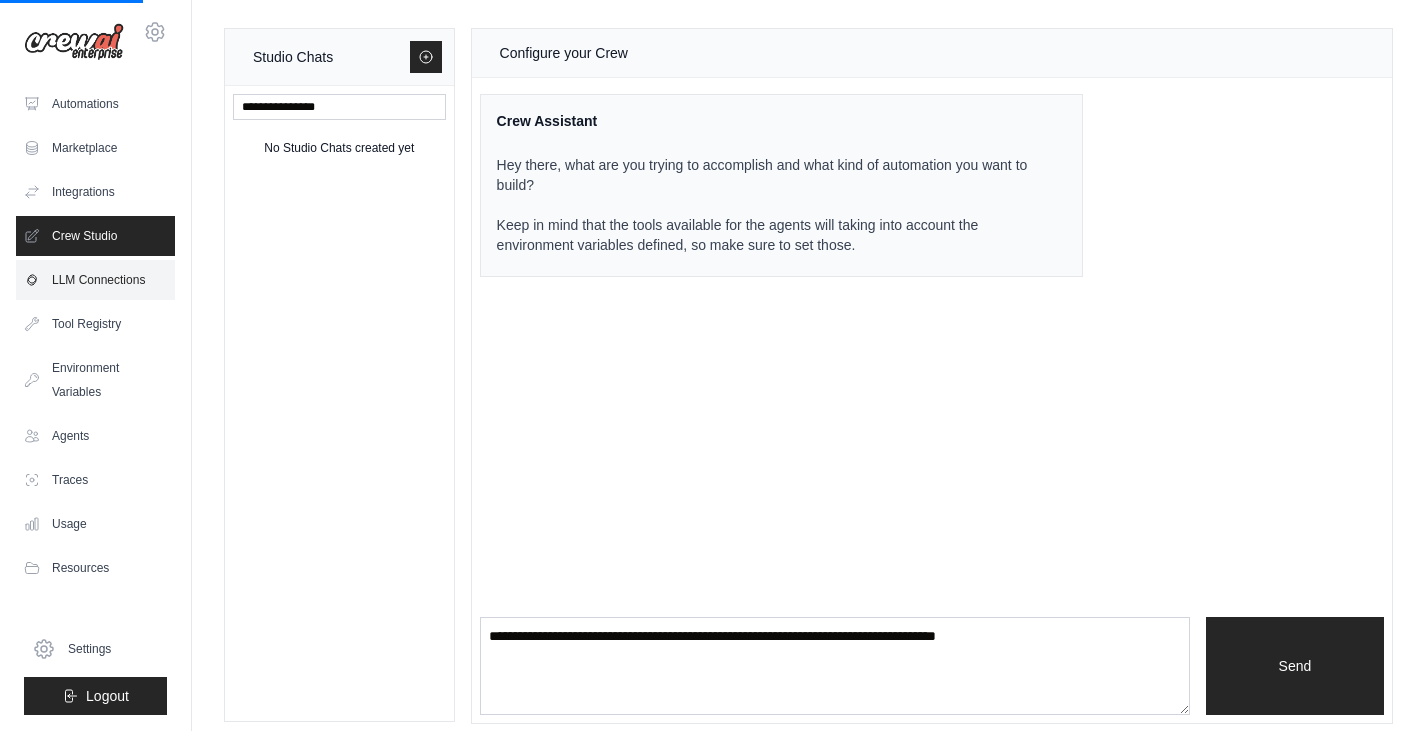 click on "LLM Connections" at bounding box center [95, 280] 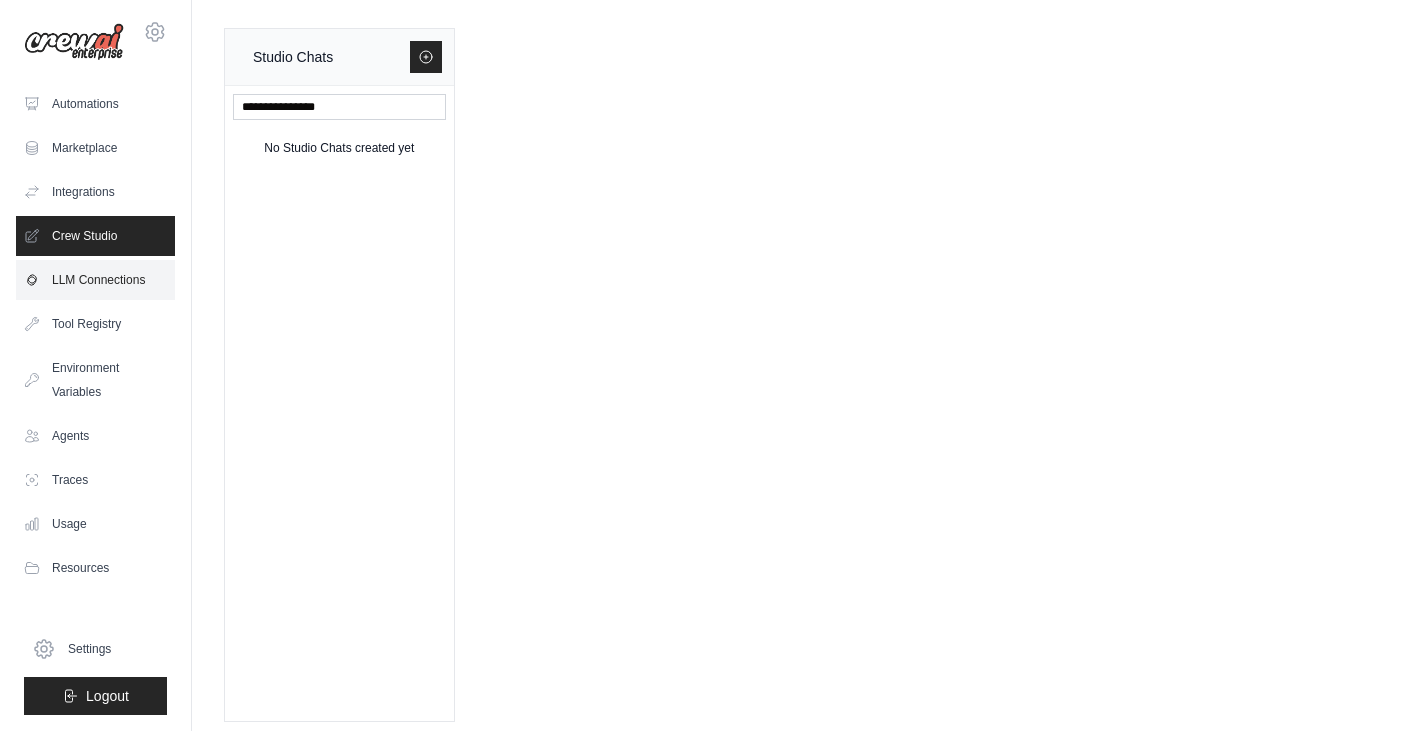 click on "LLM Connections" at bounding box center (95, 280) 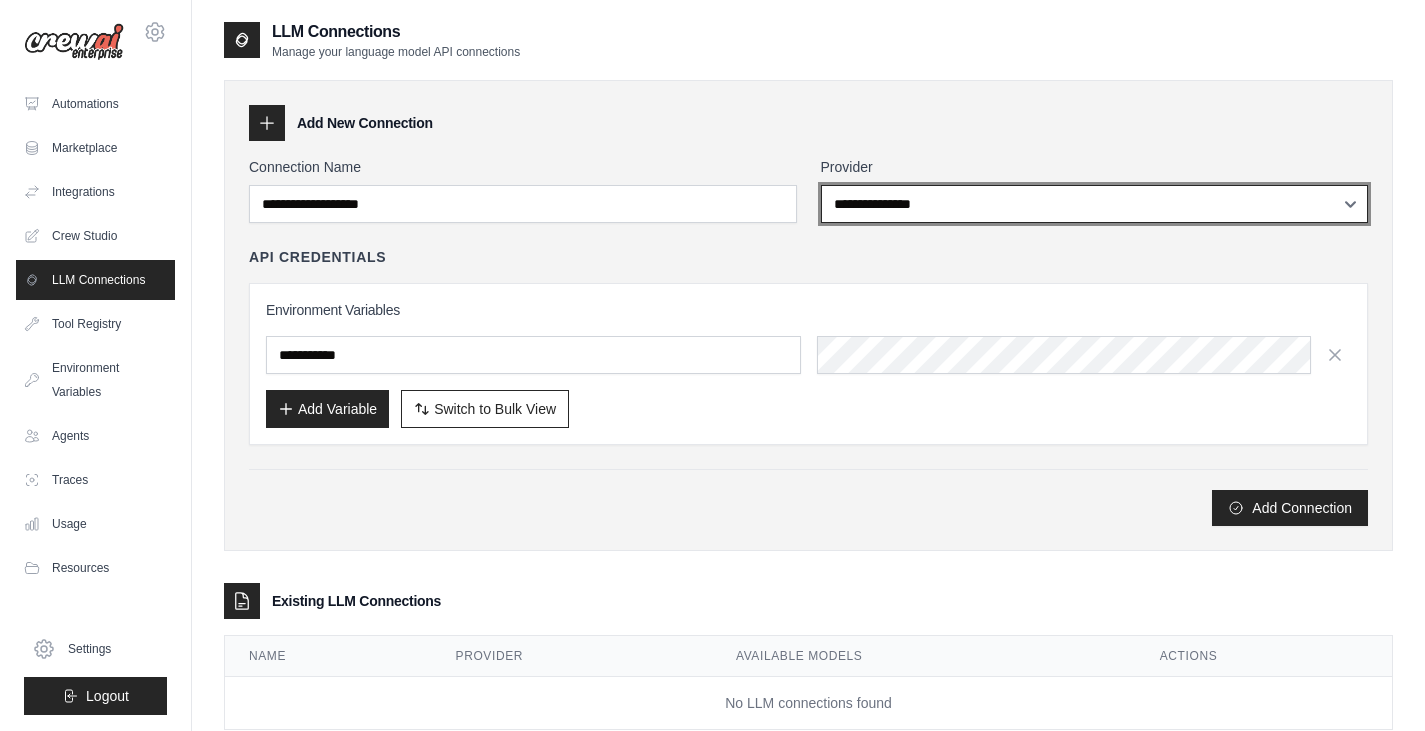 click on "**********" at bounding box center (1095, 204) 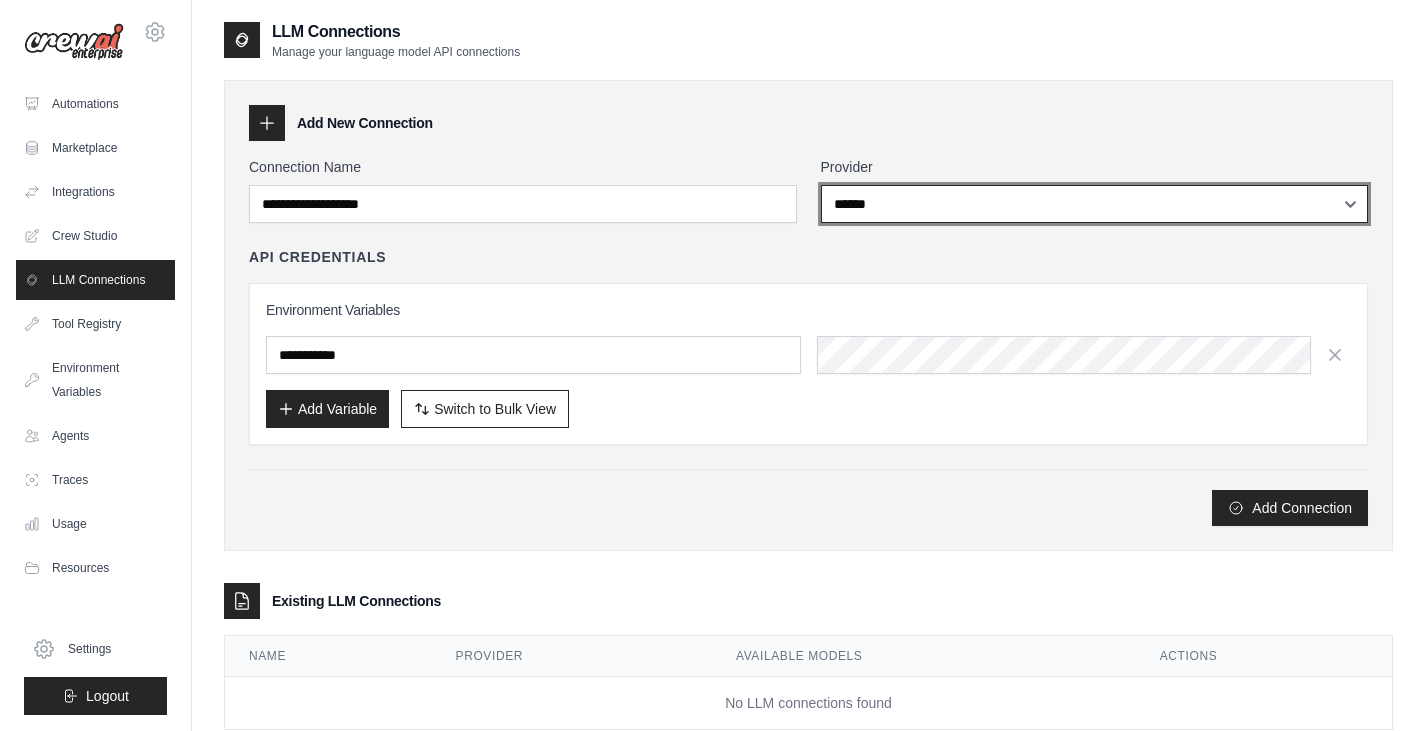 click on "**********" at bounding box center [1095, 204] 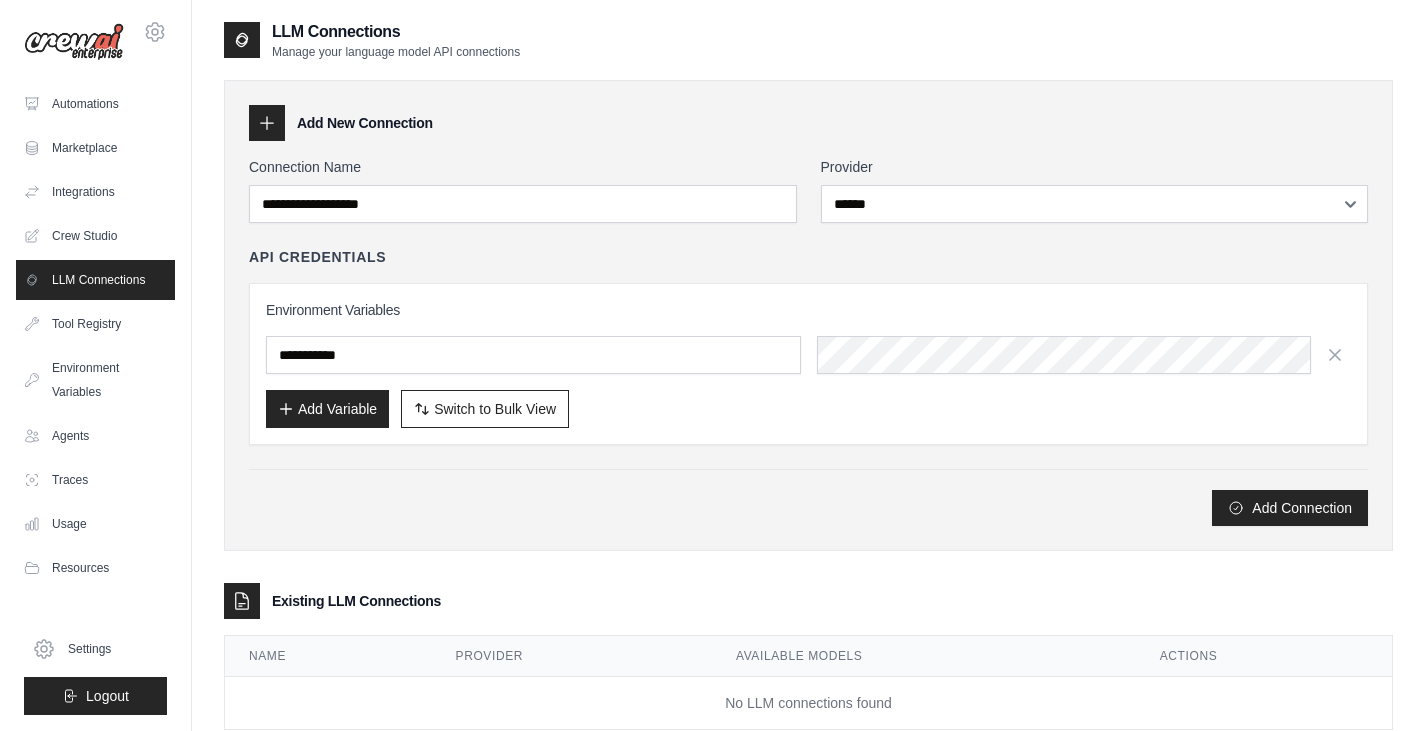 click on "API Credentials
Environment Variables
Add Variable
Switch to Bulk View
Switch to Table View" at bounding box center (808, 346) 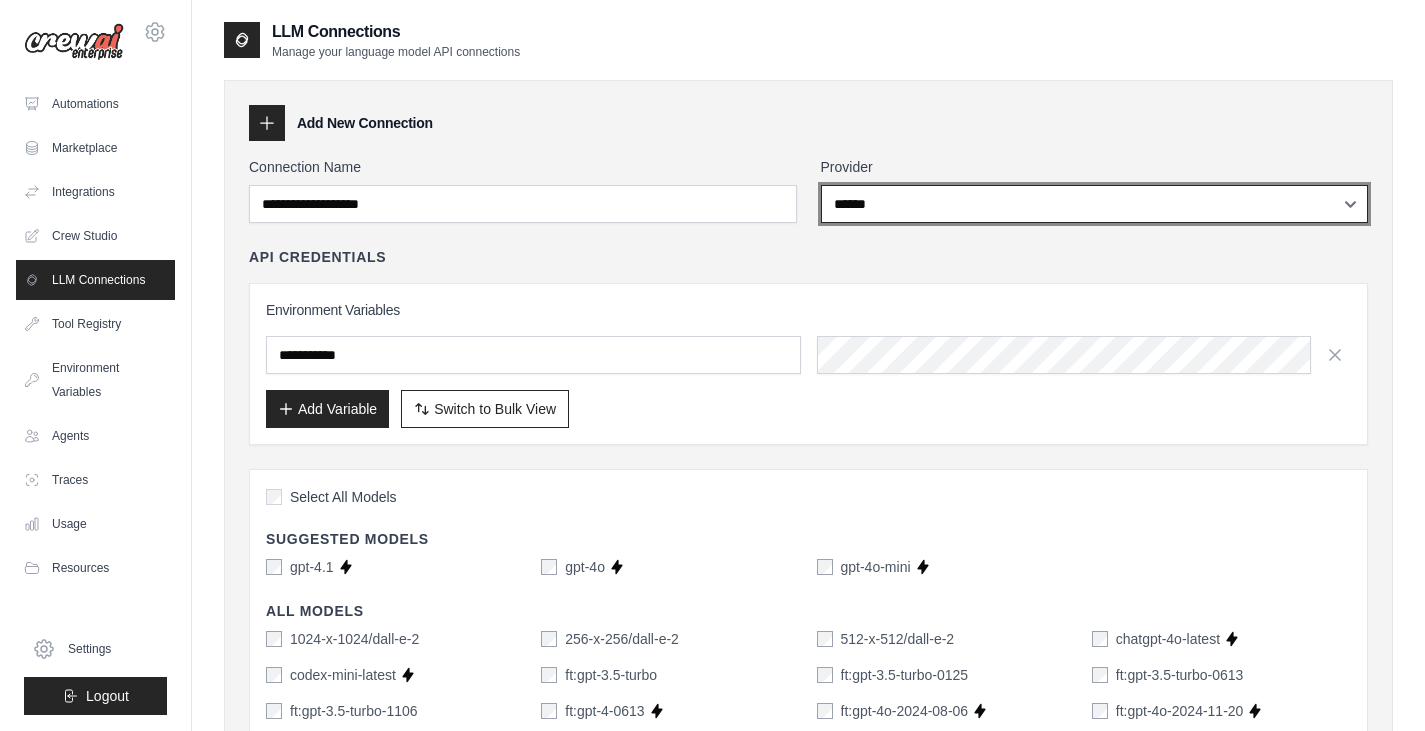 click on "**********" at bounding box center [1095, 204] 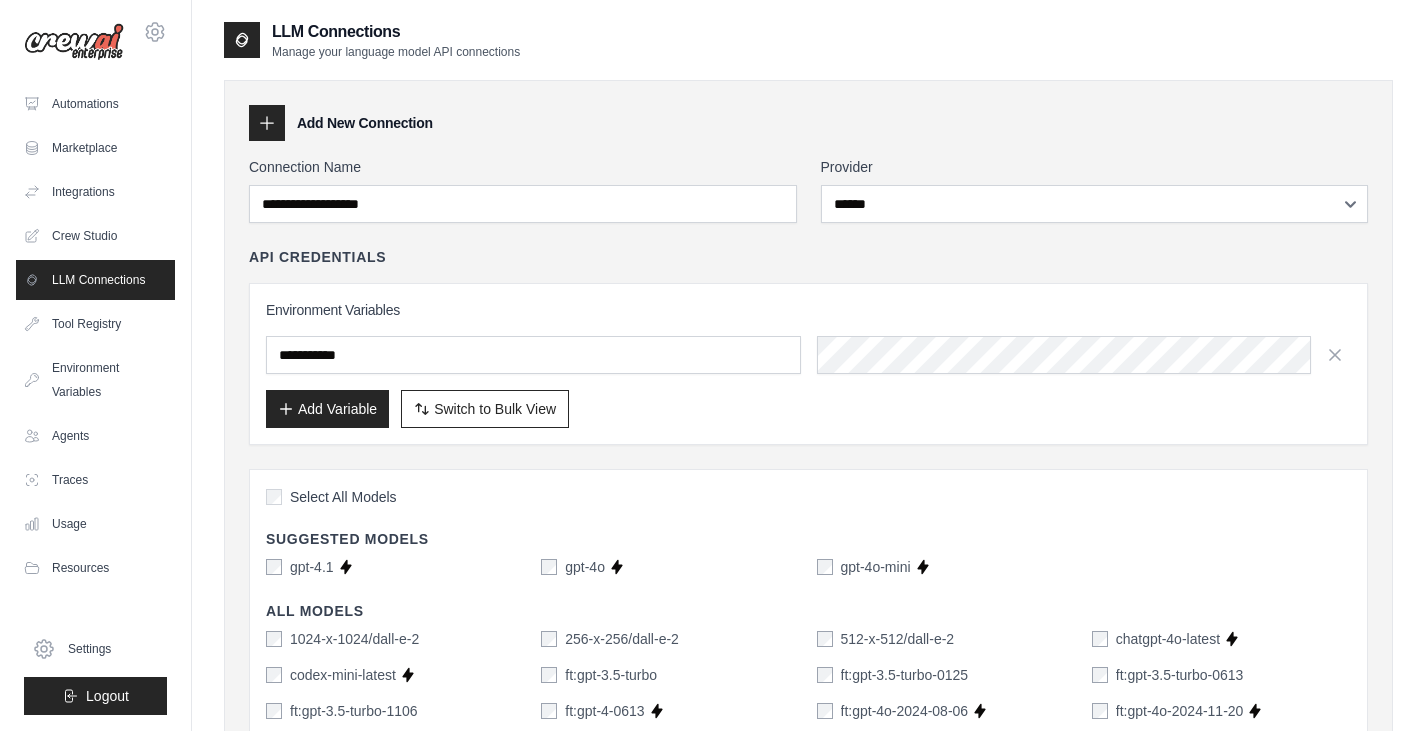click on "API Credentials" at bounding box center [808, 257] 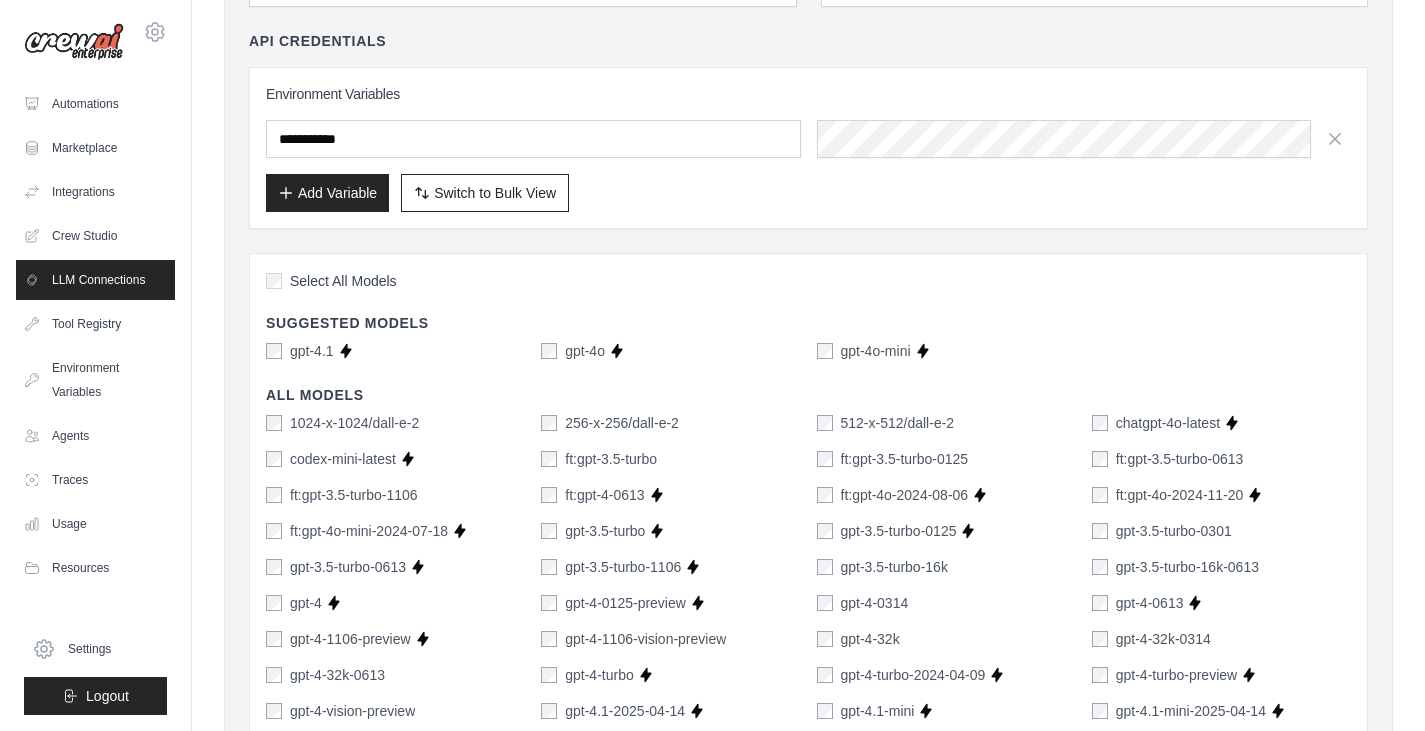 scroll, scrollTop: 300, scrollLeft: 0, axis: vertical 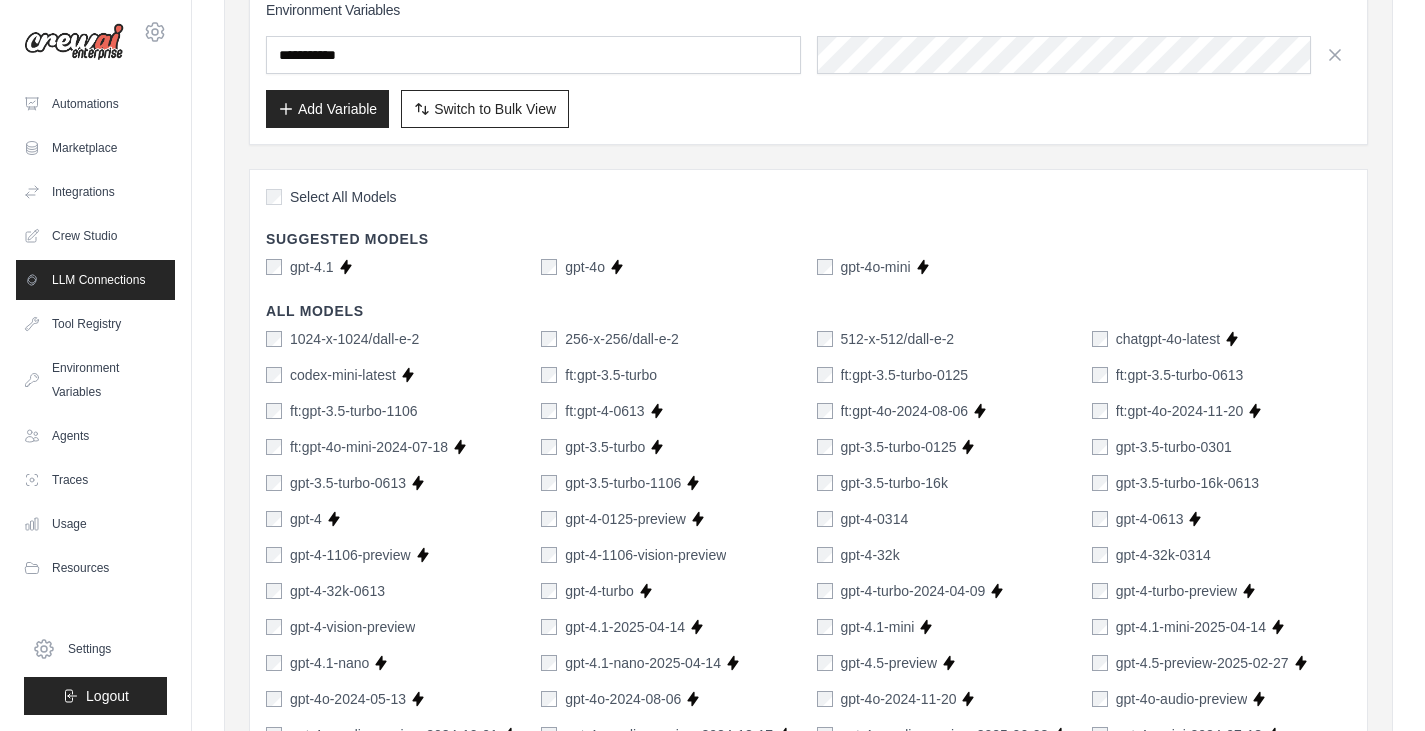 click on "gpt-3.5-turbo" at bounding box center (605, 447) 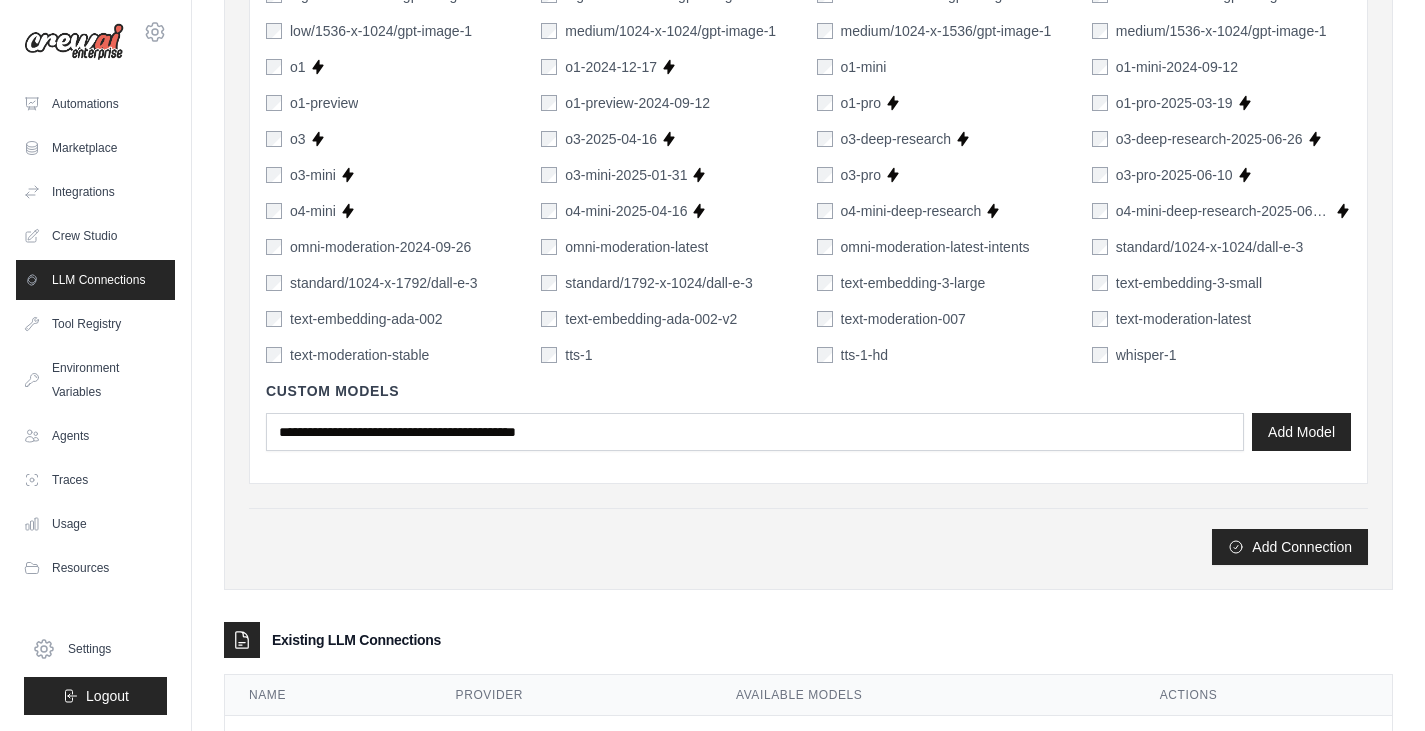 scroll, scrollTop: 1346, scrollLeft: 0, axis: vertical 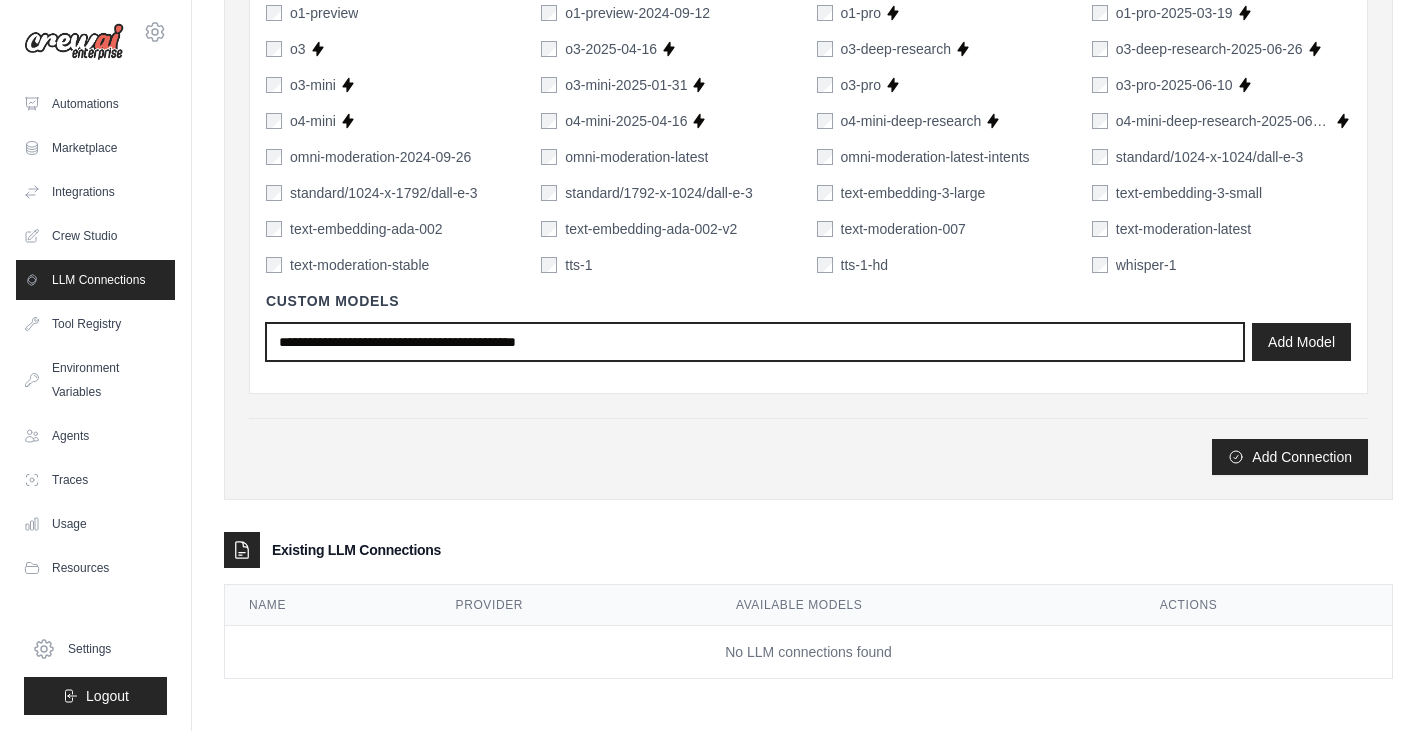 click at bounding box center [755, 342] 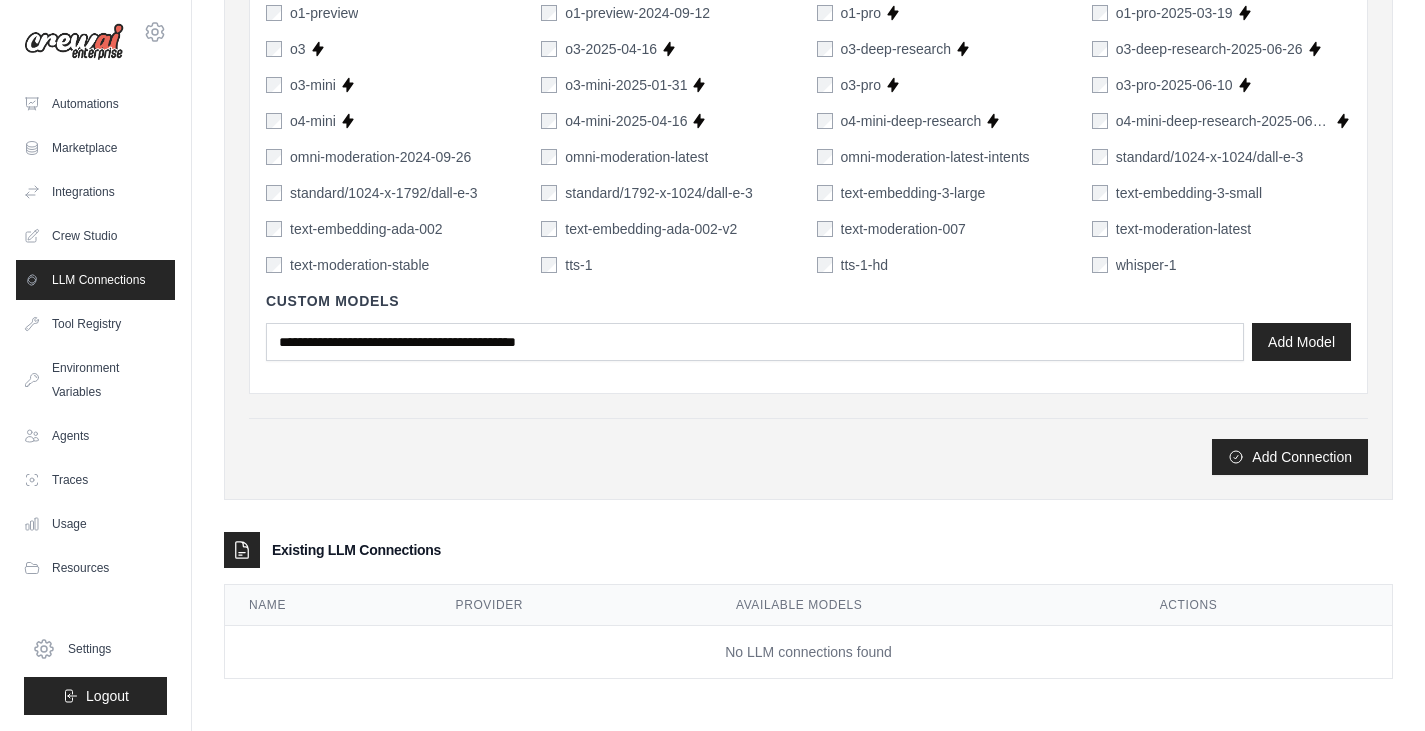 click on "Add Connection" at bounding box center [808, 446] 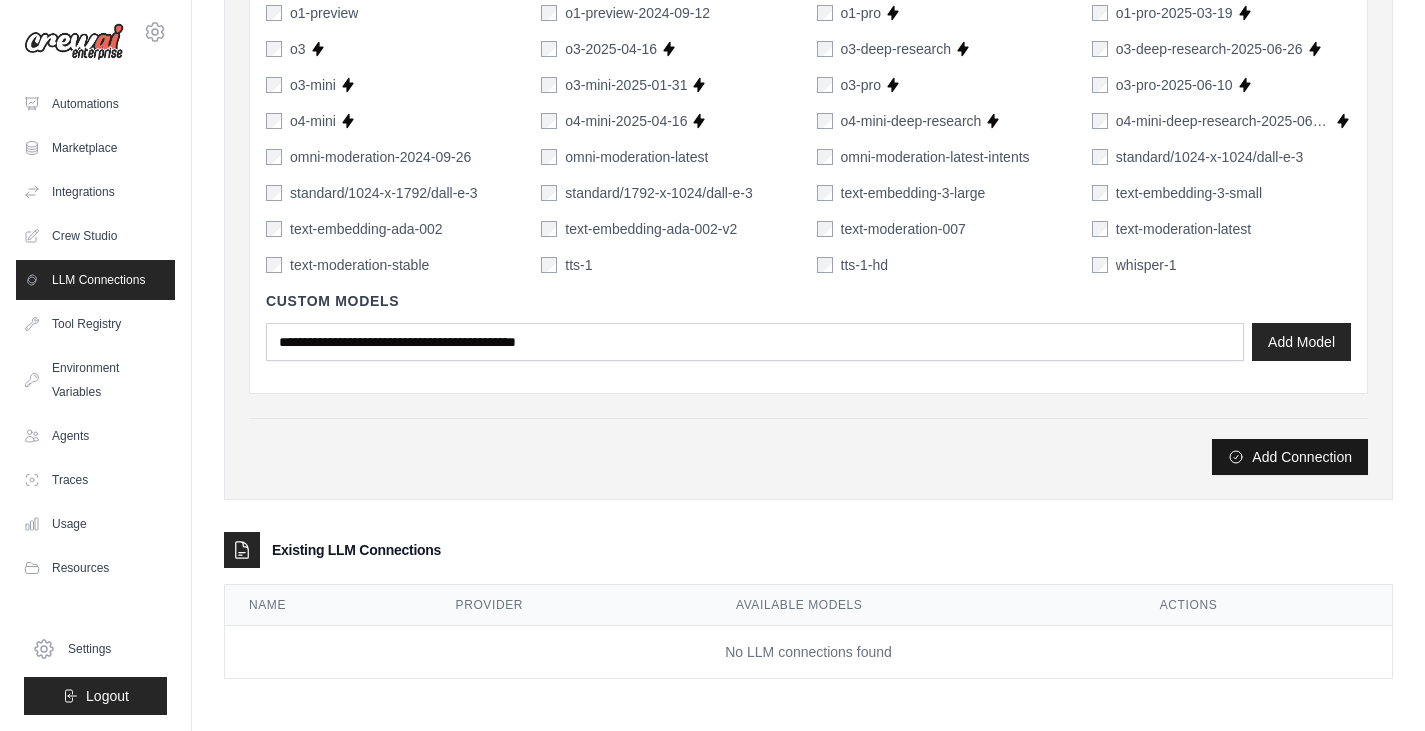 click on "Add Connection" at bounding box center [1290, 457] 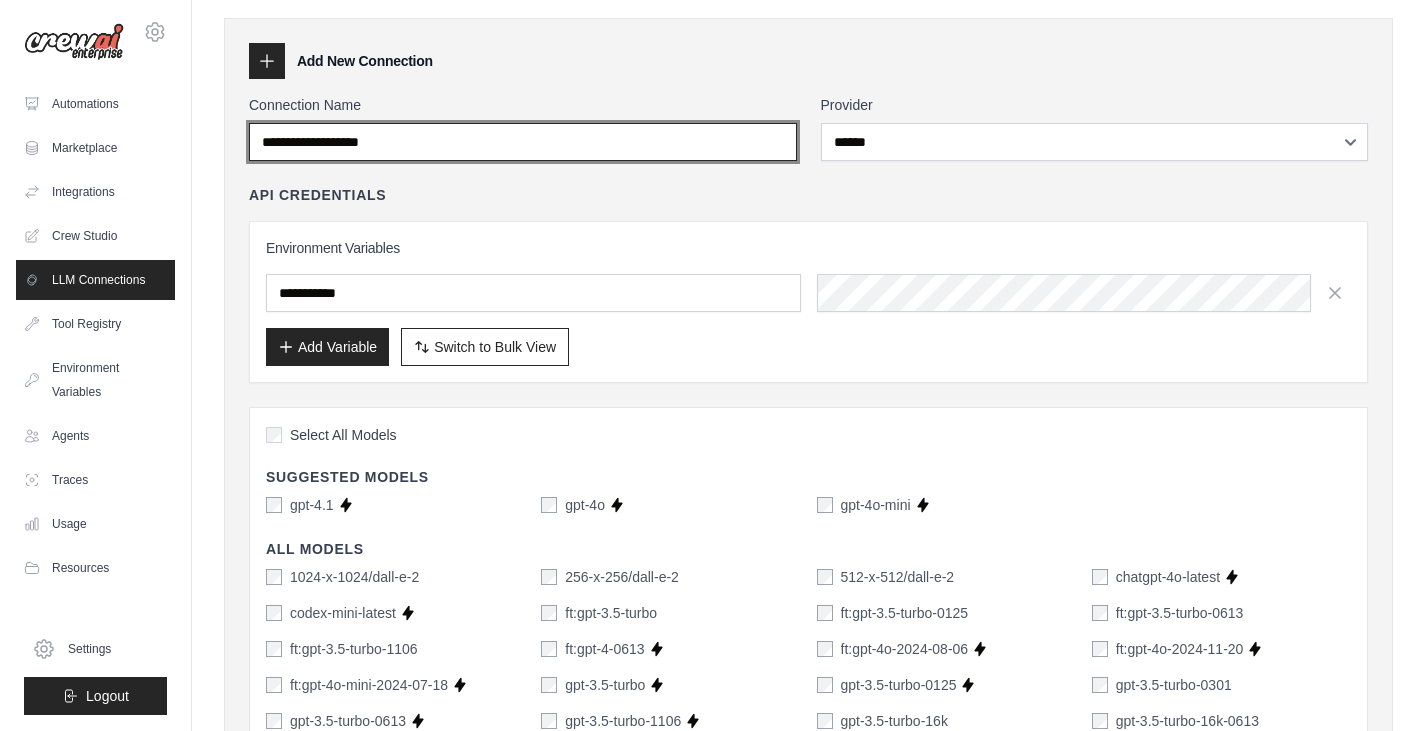 scroll, scrollTop: 0, scrollLeft: 0, axis: both 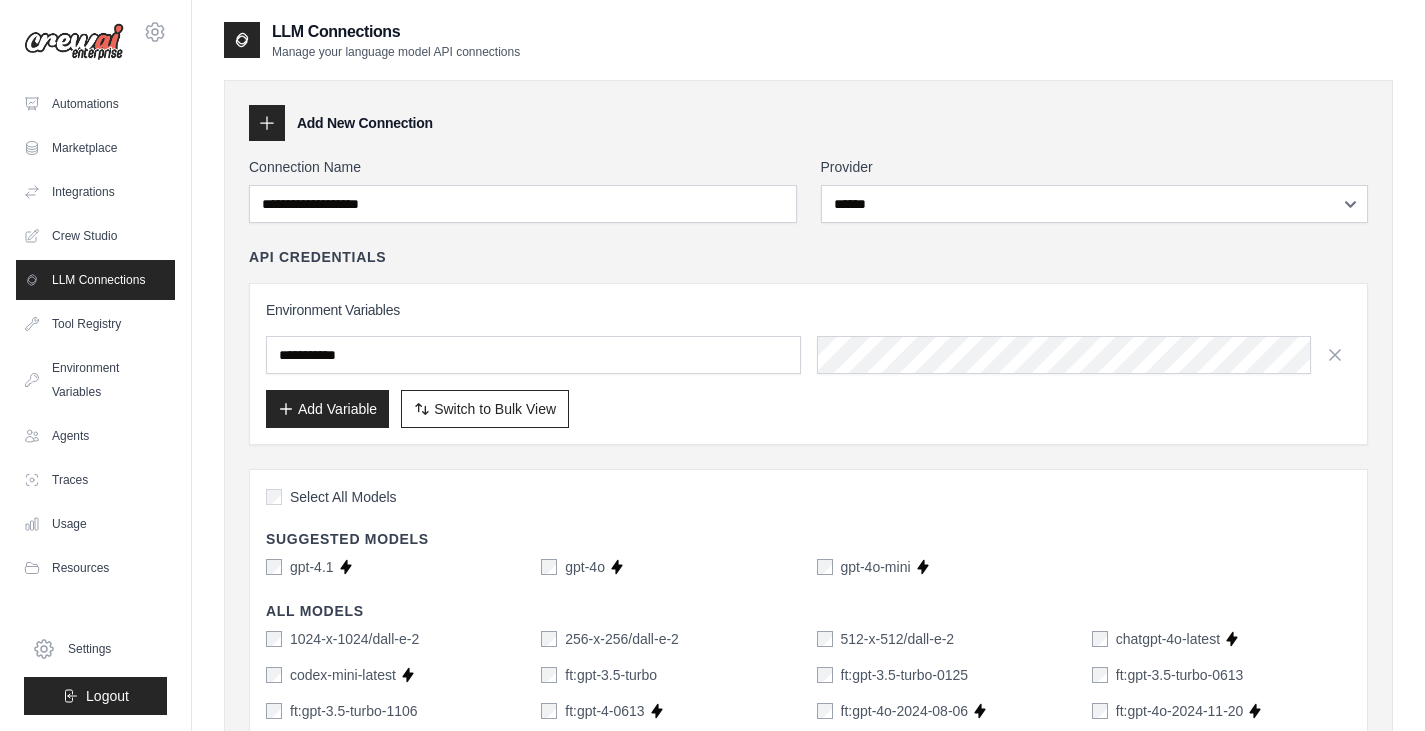 click on "Environment Variables
Add Variable
Switch to Bulk View
Switch to Table View" at bounding box center [808, 364] 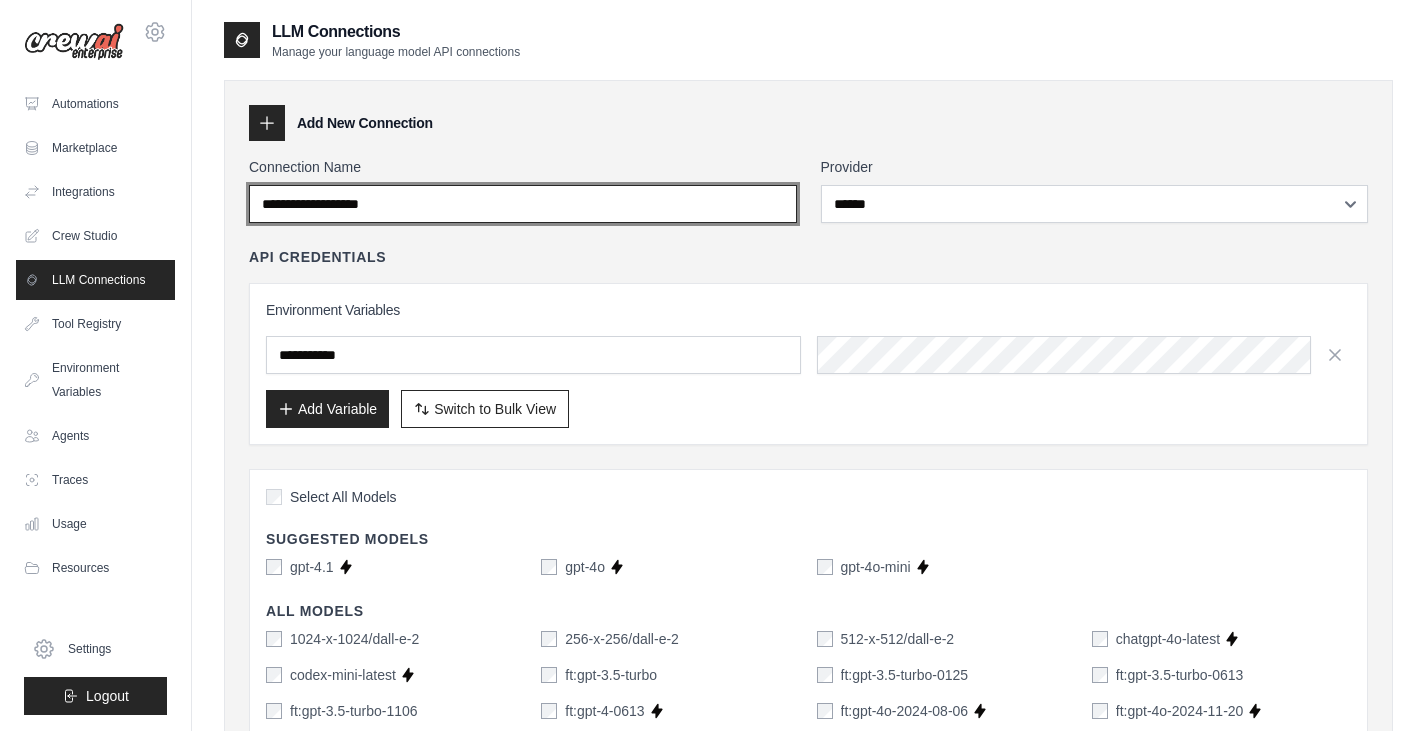 click on "Connection Name" at bounding box center (523, 204) 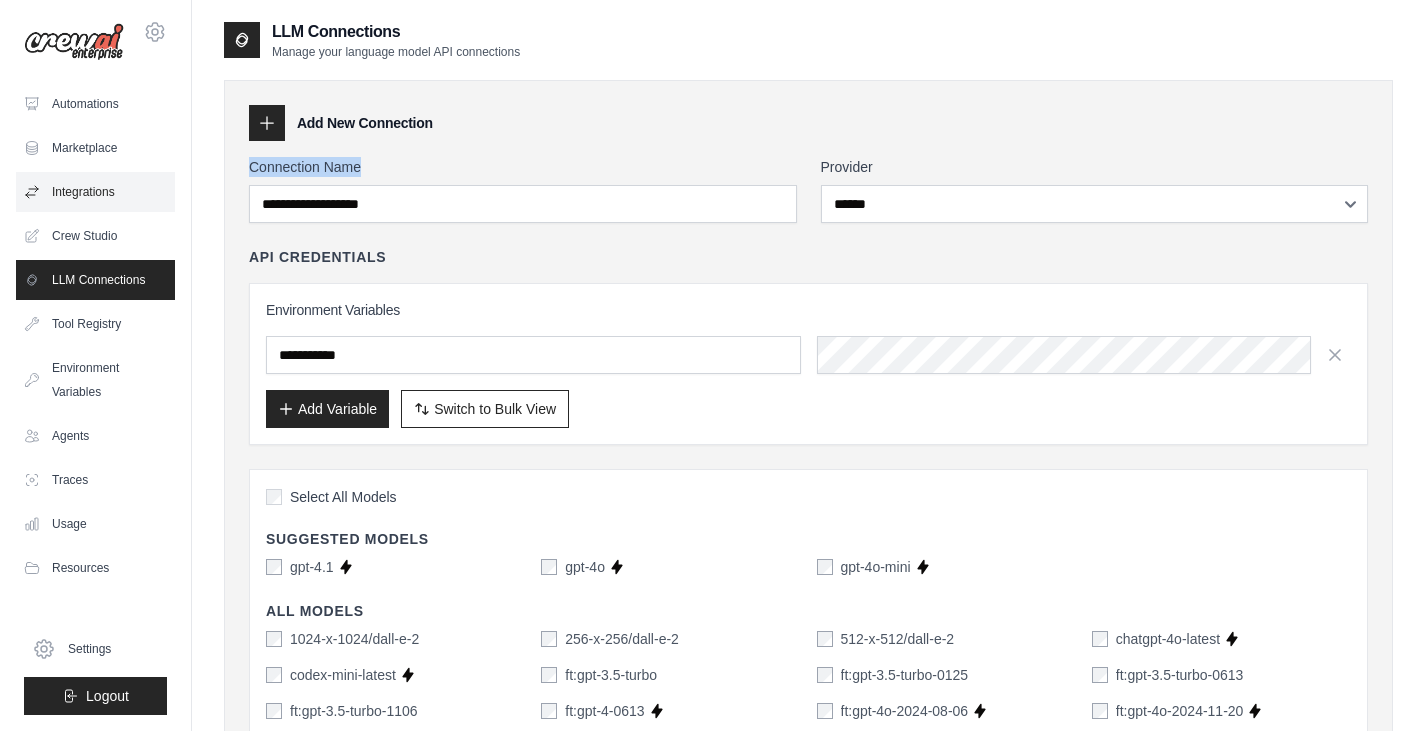 drag, startPoint x: 373, startPoint y: 171, endPoint x: 153, endPoint y: 172, distance: 220.00227 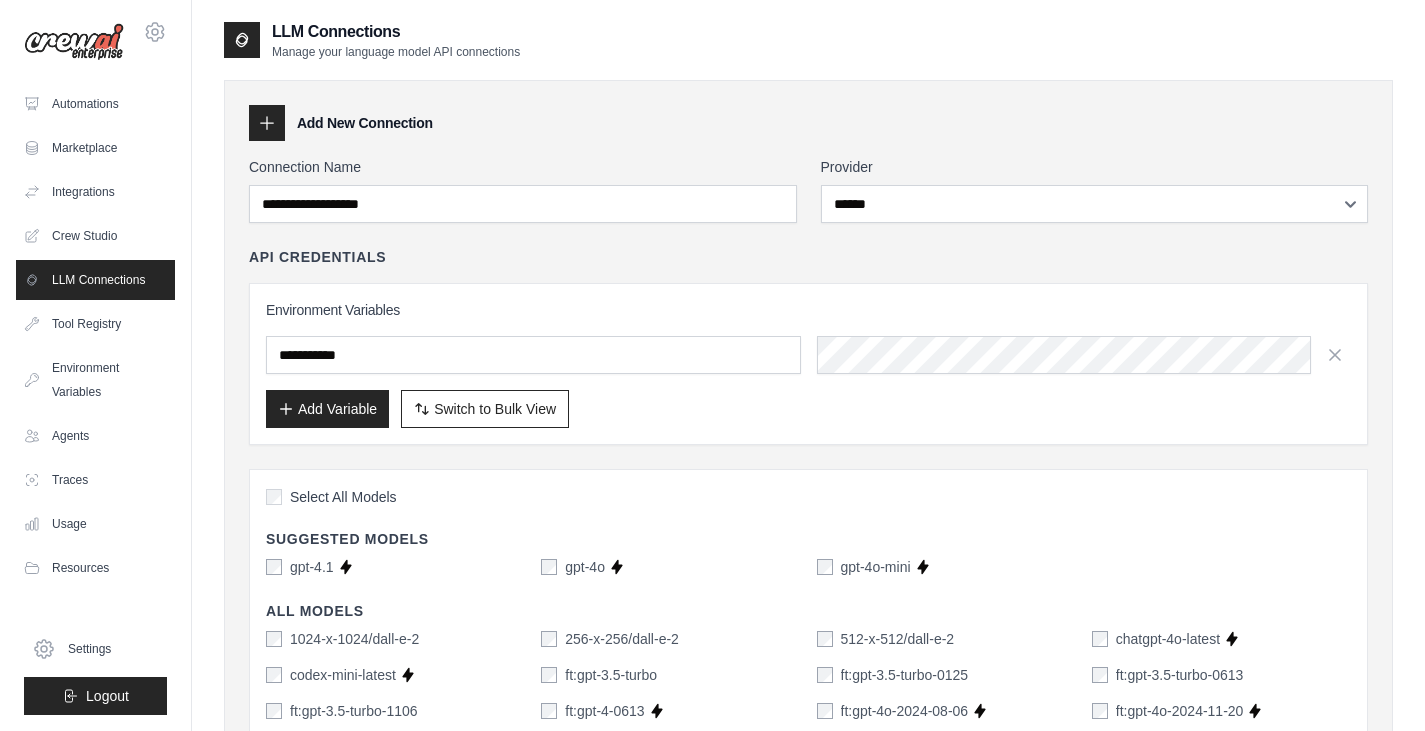 click on "Environment Variables
Add Variable
Switch to Bulk View
Switch to Table View" at bounding box center (808, 364) 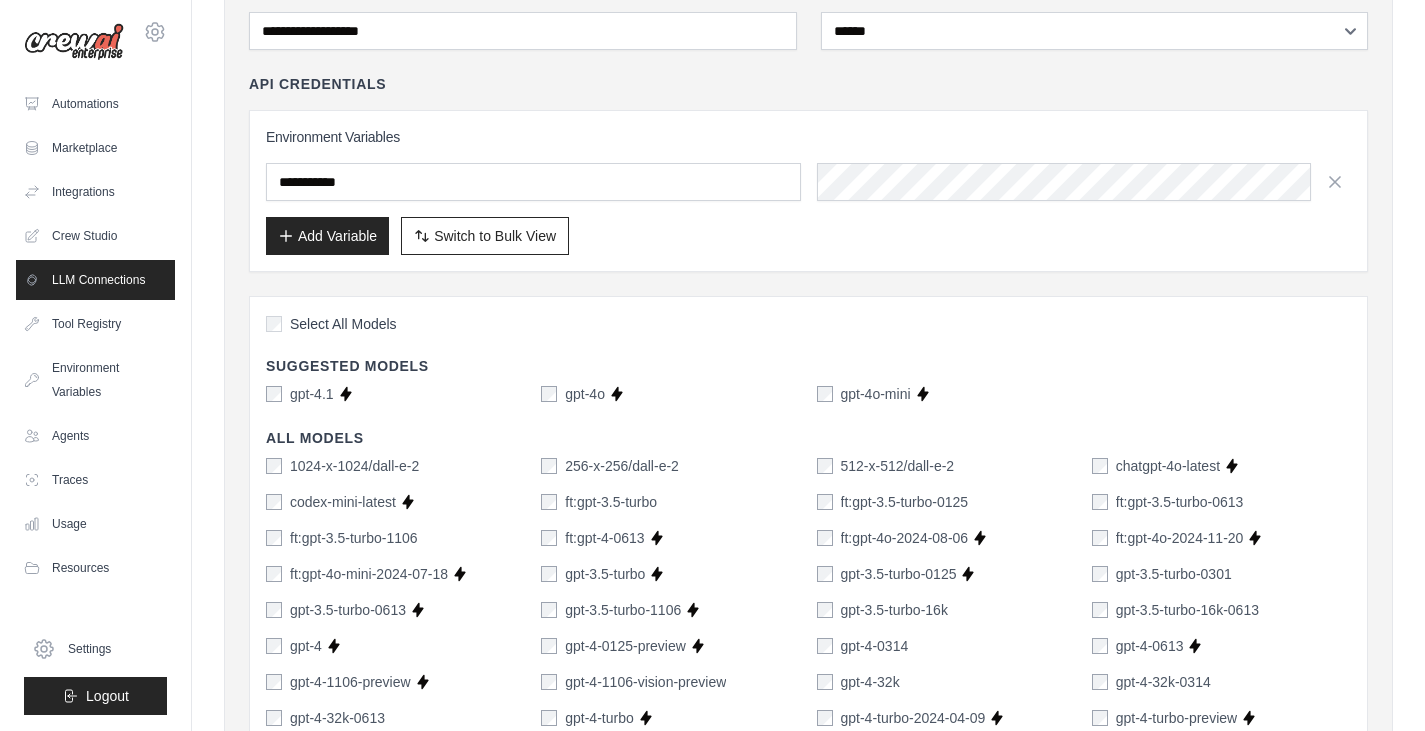scroll, scrollTop: 300, scrollLeft: 0, axis: vertical 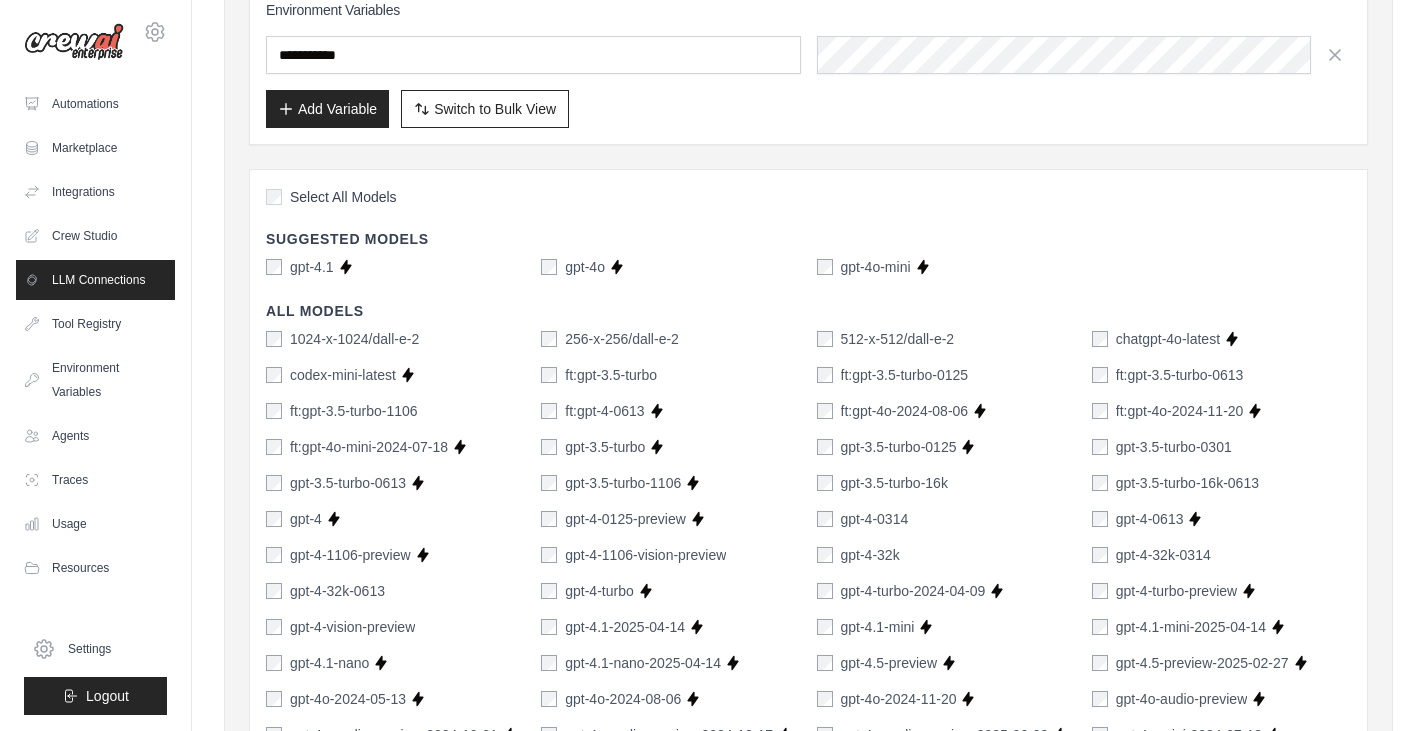 click on "Select All Models" at bounding box center [808, 199] 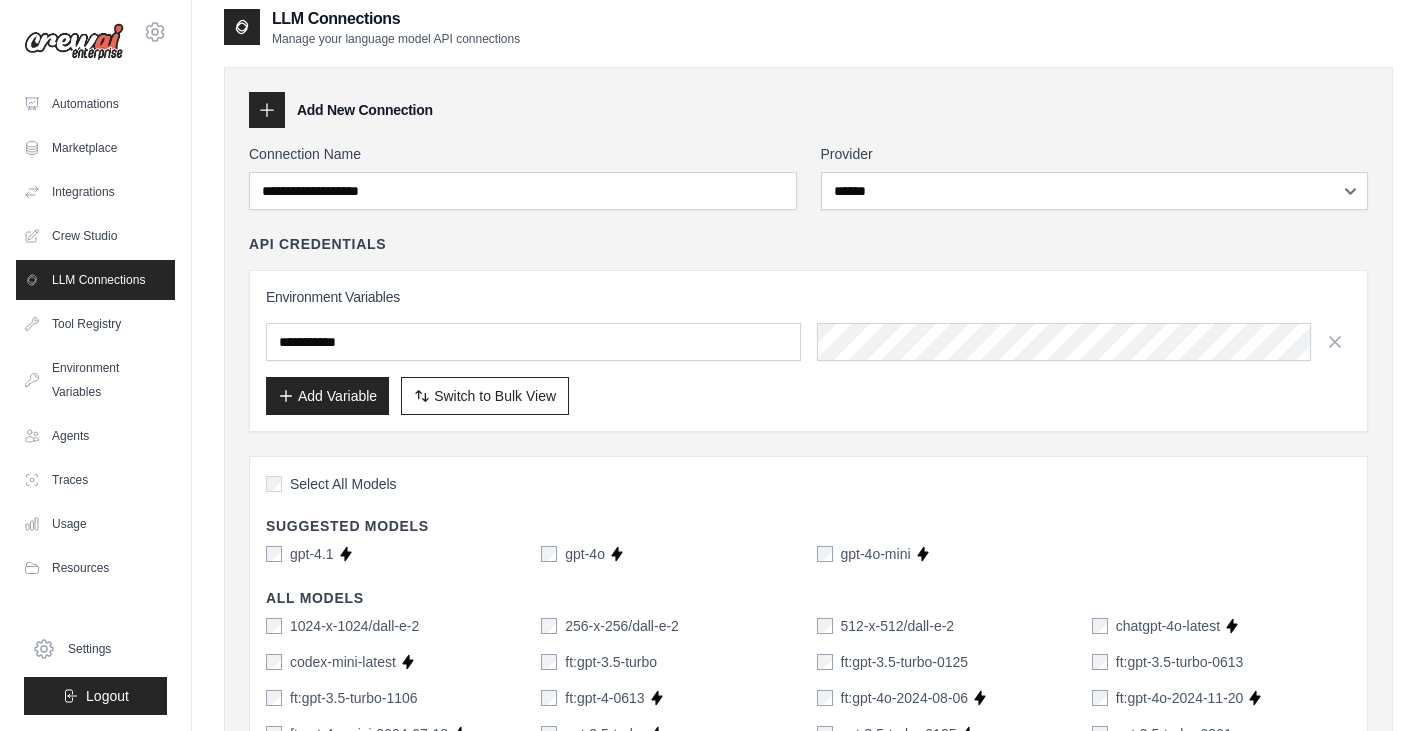 scroll, scrollTop: 0, scrollLeft: 0, axis: both 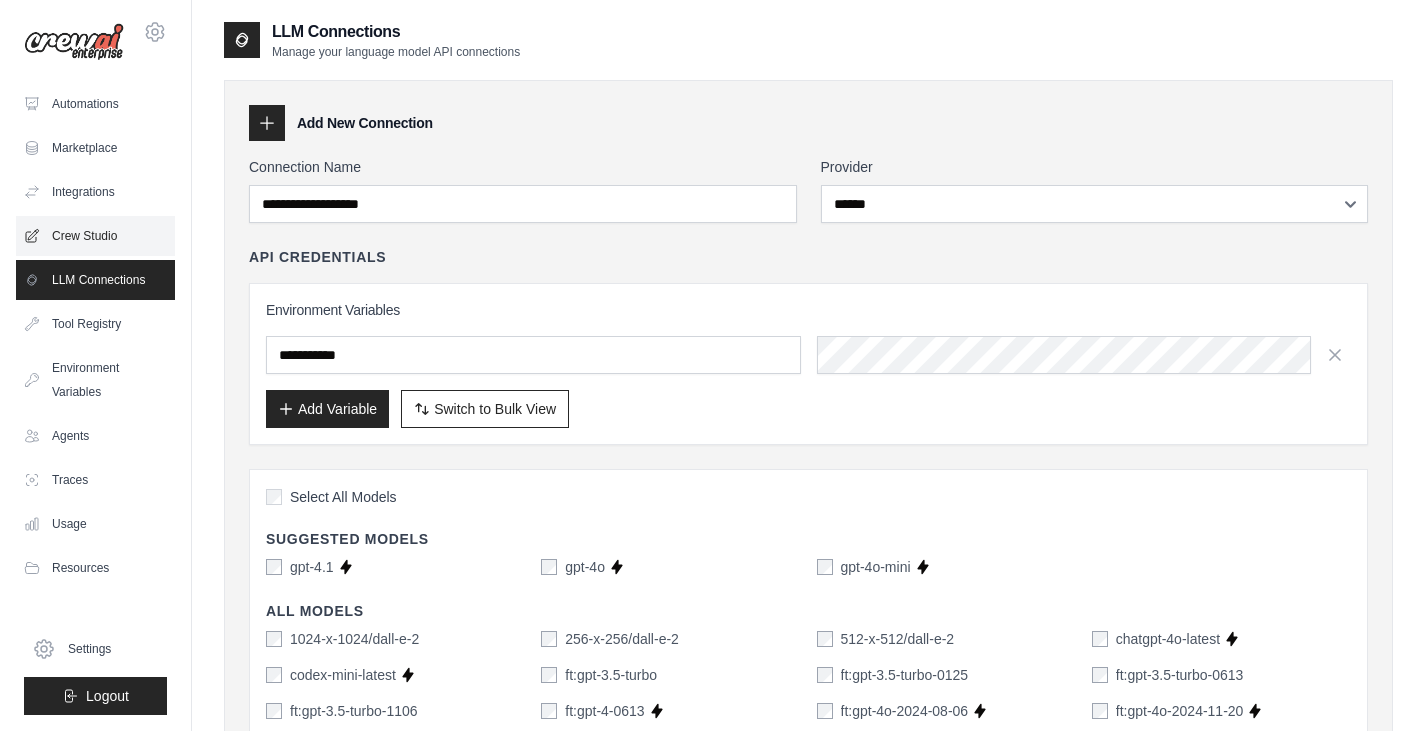 click on "Crew Studio" at bounding box center [95, 236] 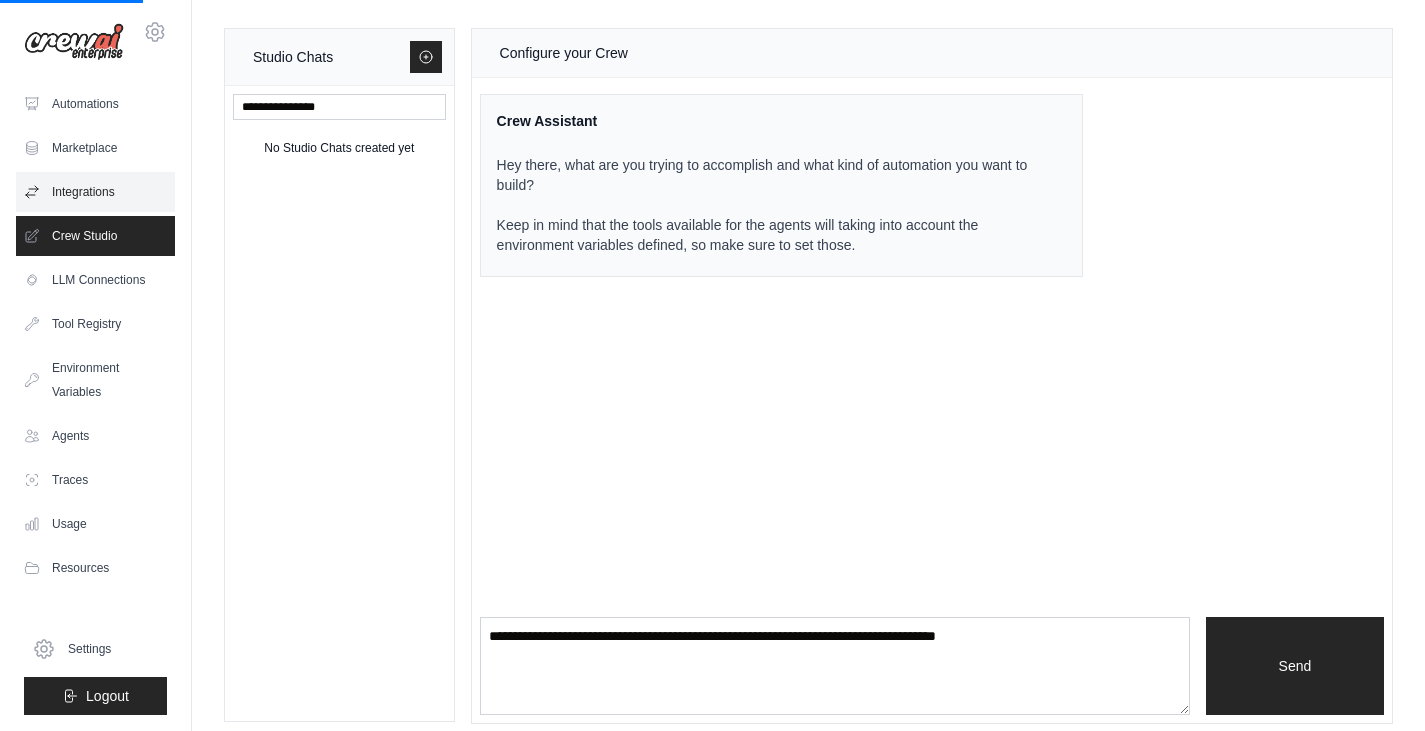 click on "Integrations" at bounding box center (95, 192) 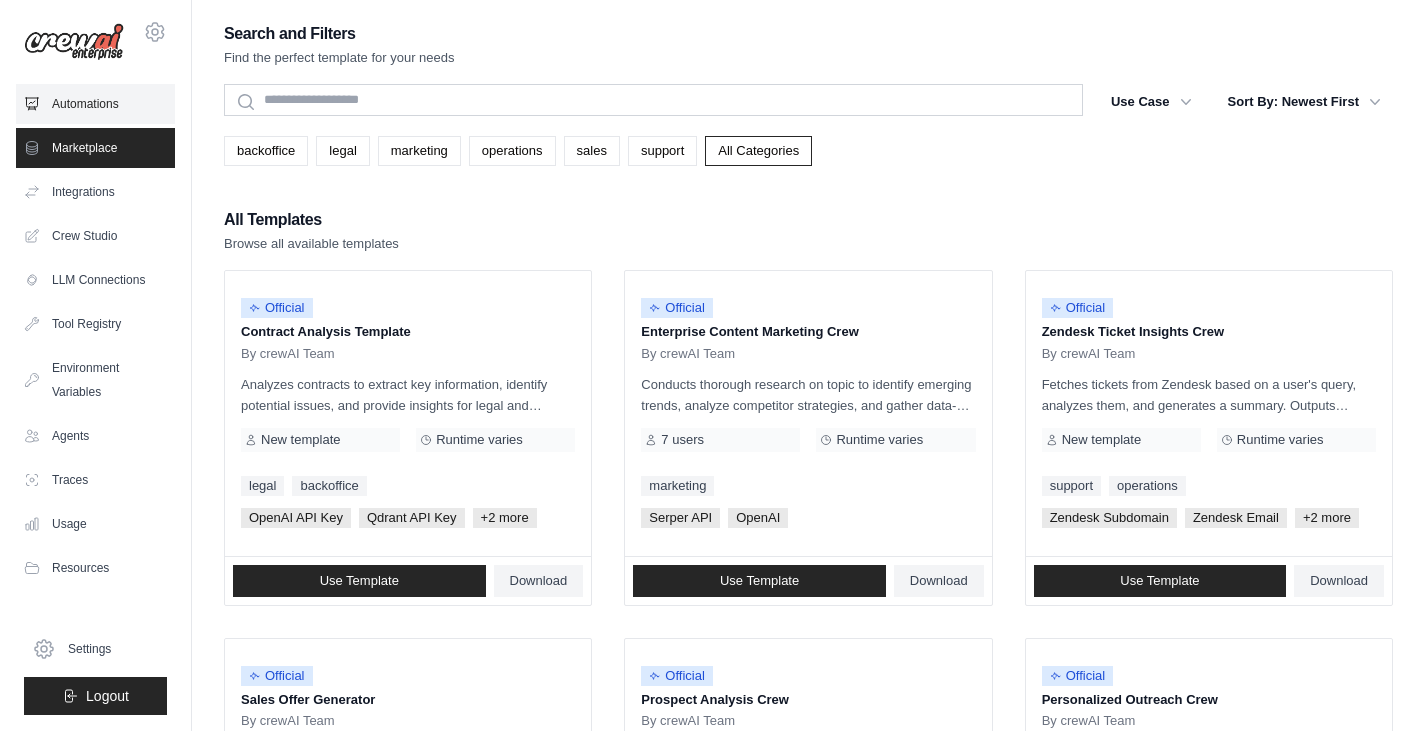 click on "Automations" at bounding box center (95, 104) 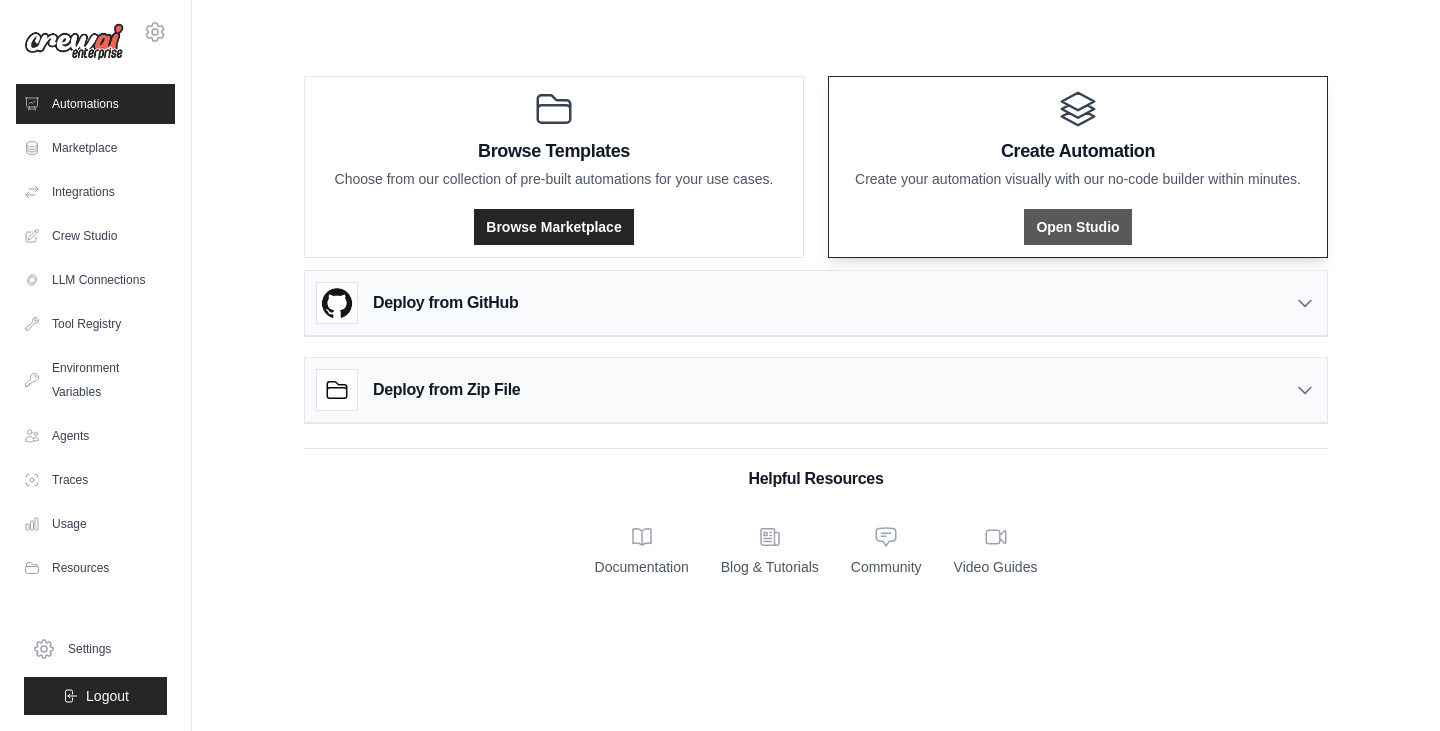 click on "Open Studio" at bounding box center (1077, 227) 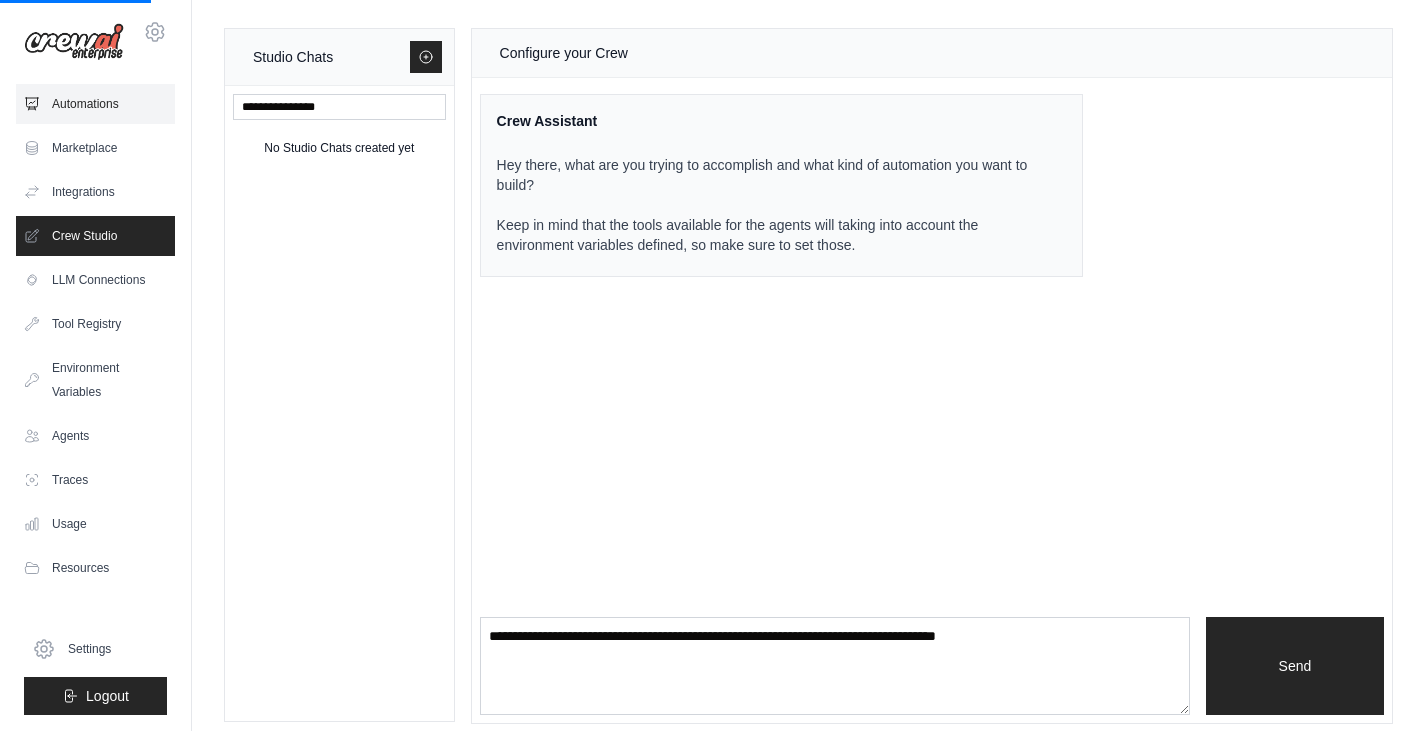 click on "Automations" at bounding box center (95, 104) 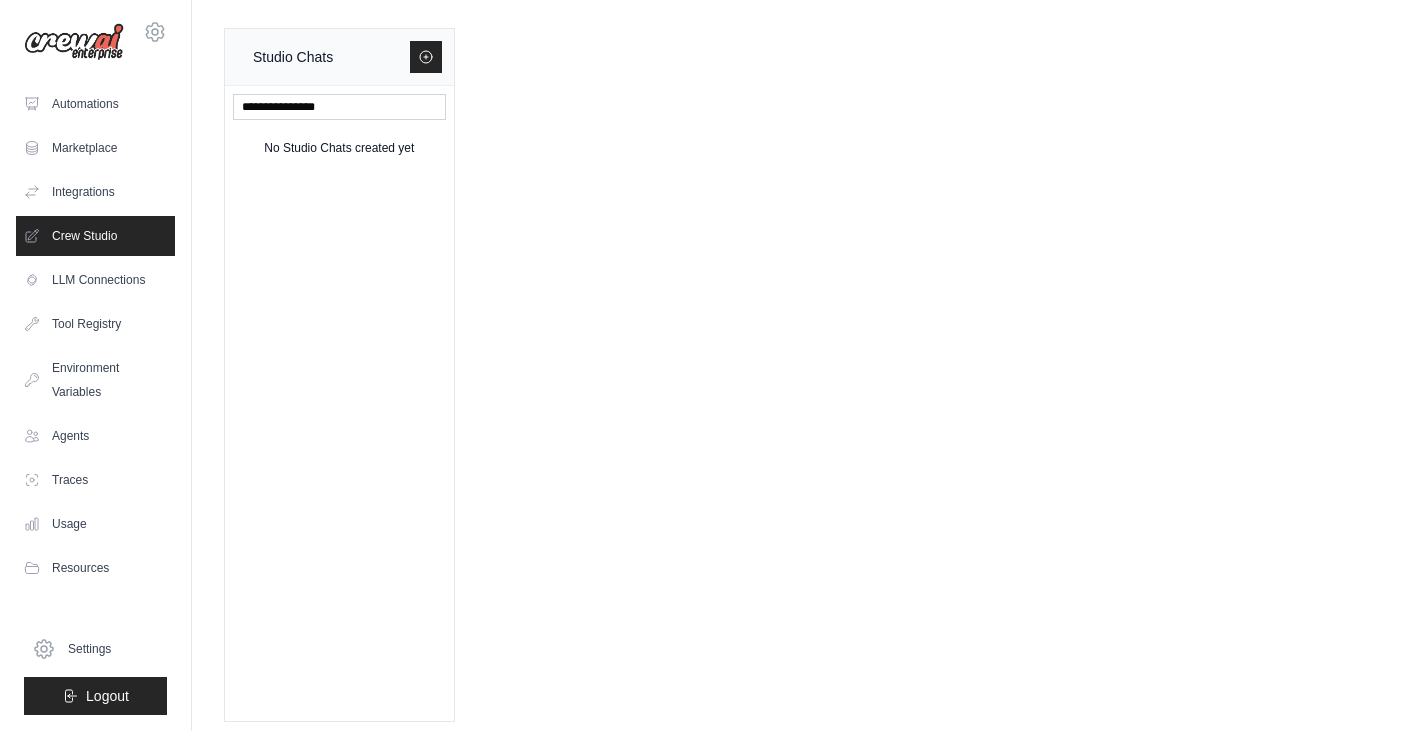 drag, startPoint x: 373, startPoint y: 137, endPoint x: 182, endPoint y: 103, distance: 194.00258 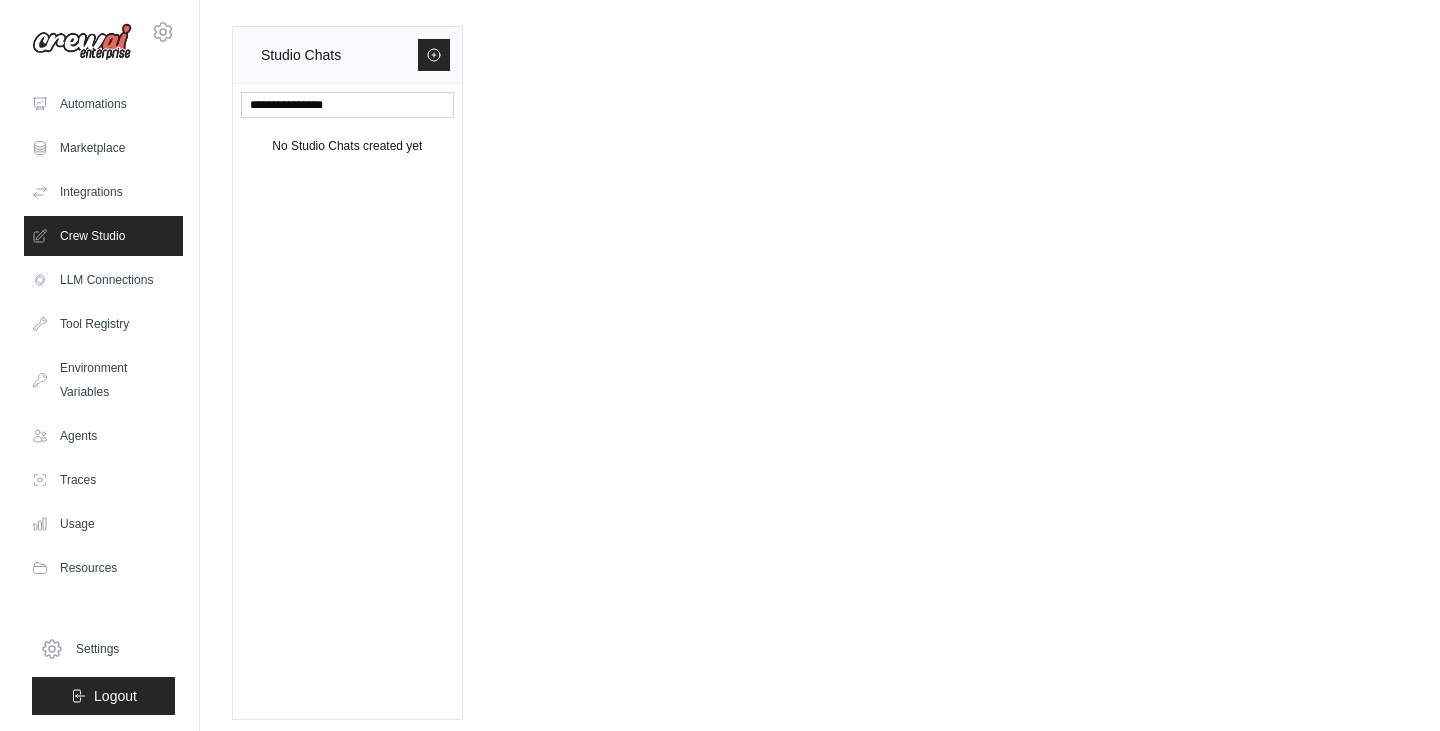 scroll, scrollTop: 0, scrollLeft: 0, axis: both 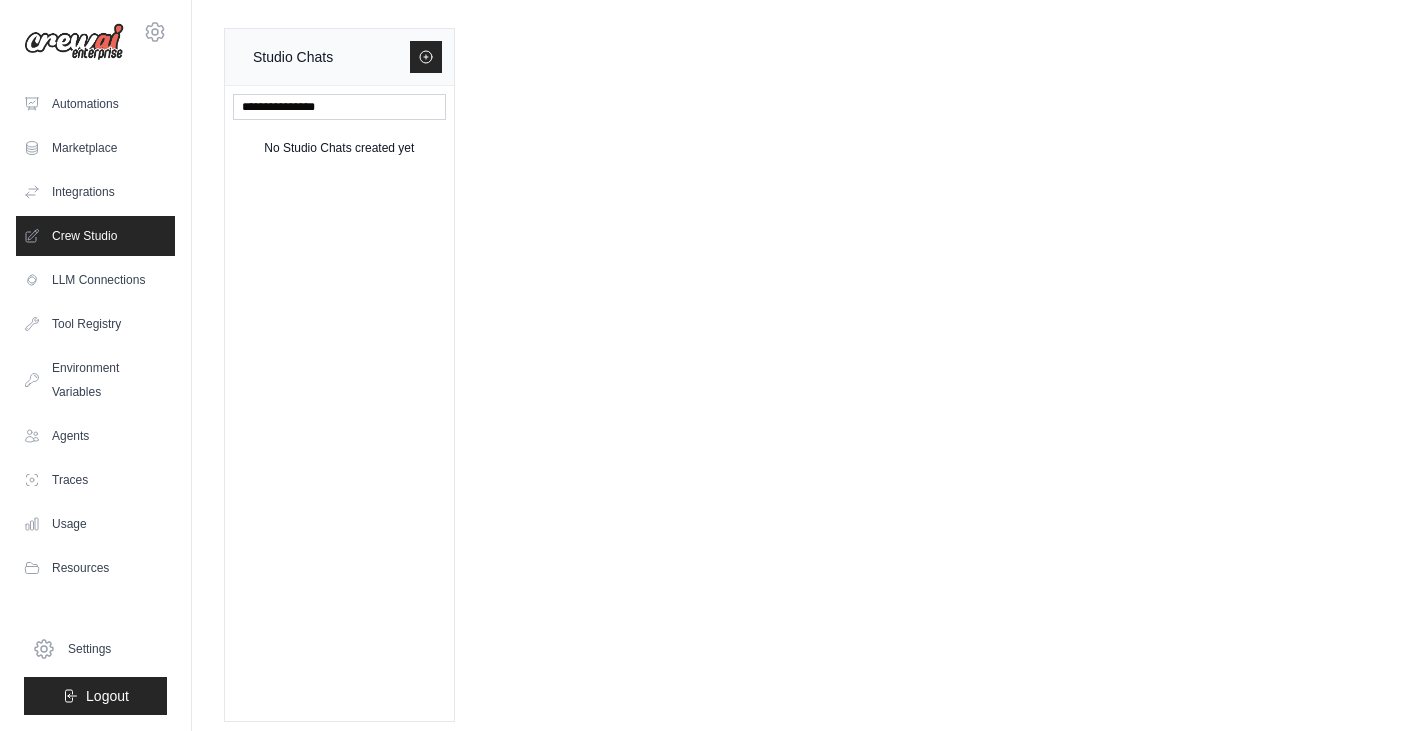 click at bounding box center [74, 42] 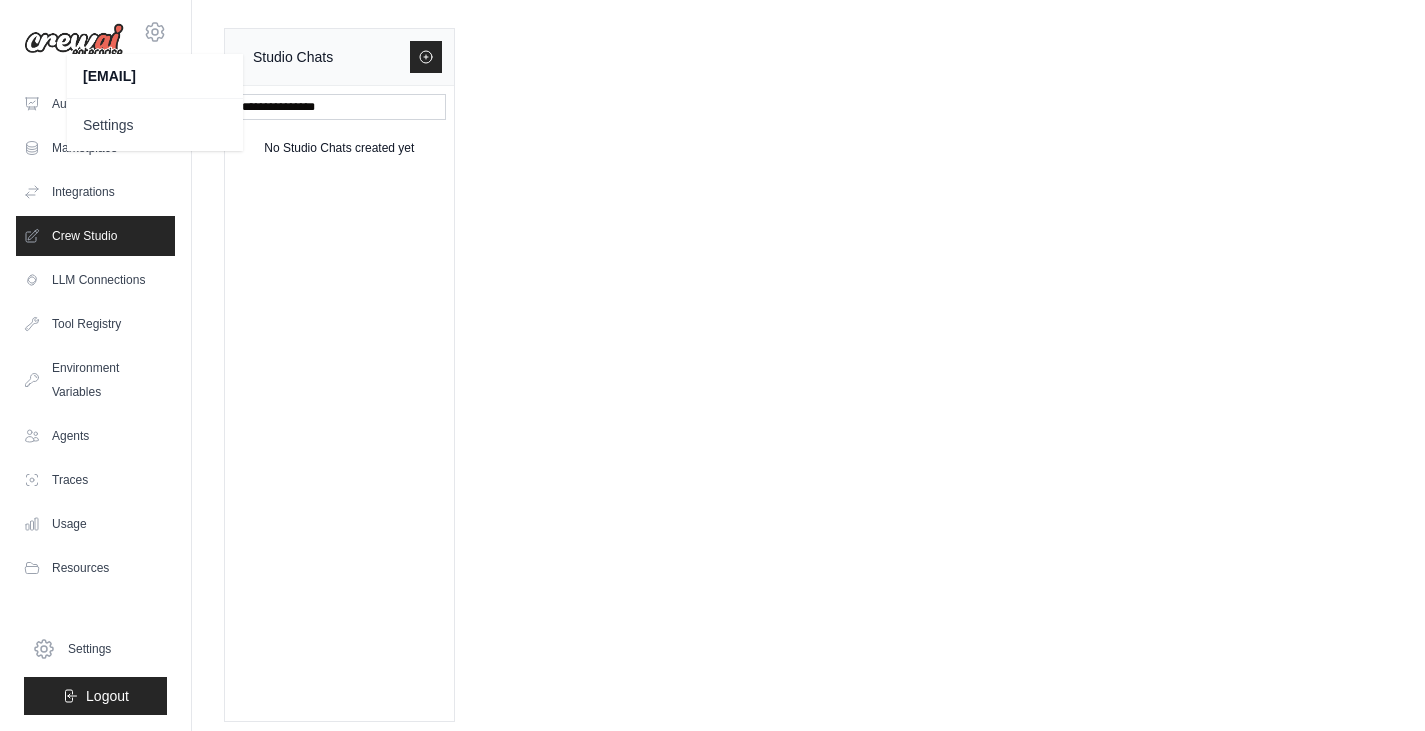 click on "[EMAIL]" at bounding box center (155, 76) 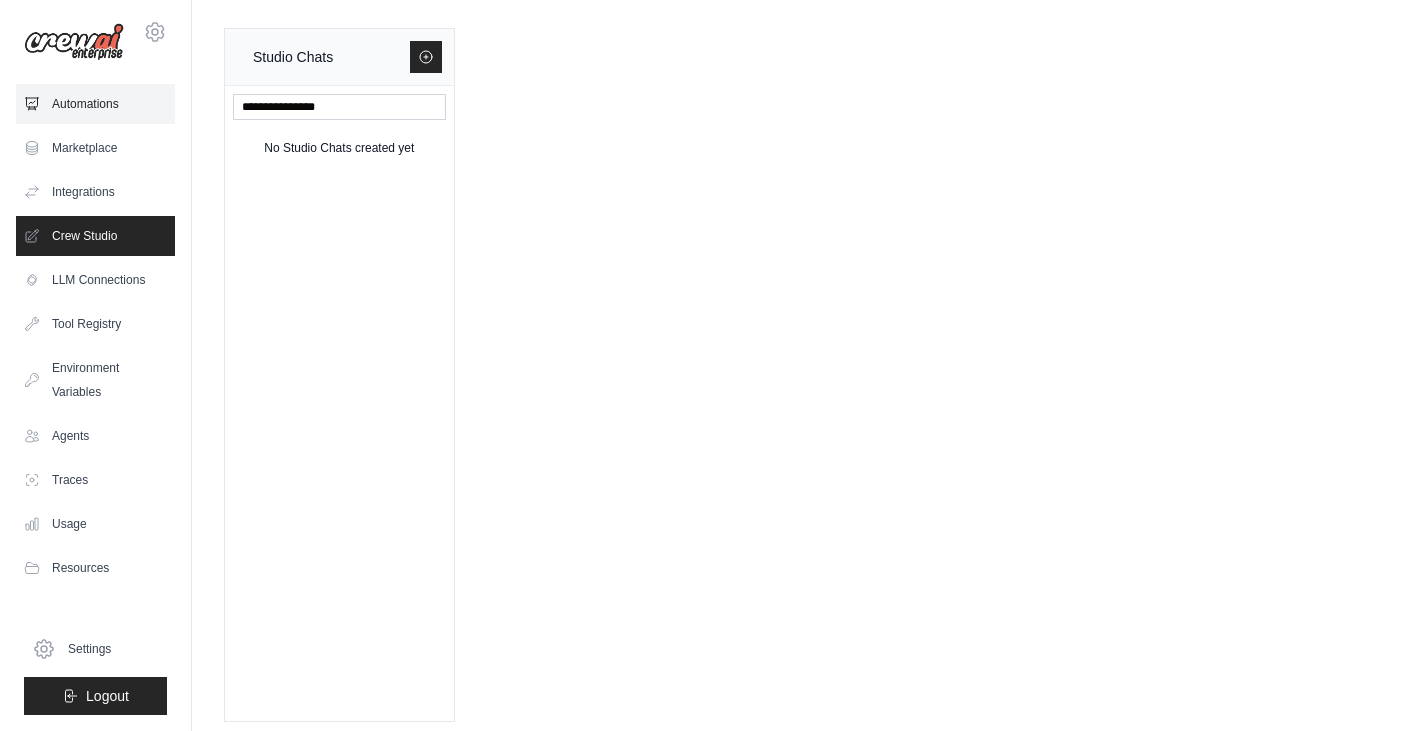 click on "Automations" at bounding box center (95, 104) 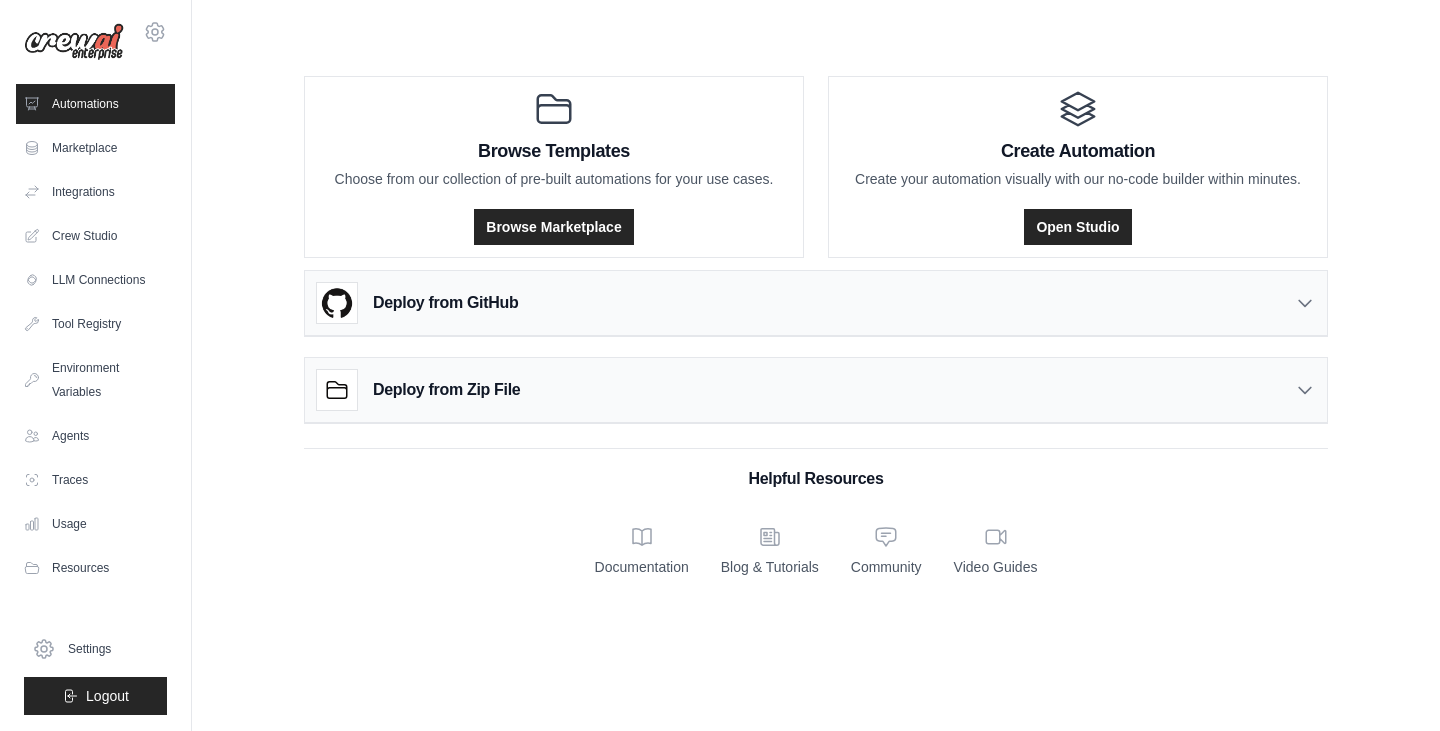 drag, startPoint x: 461, startPoint y: 0, endPoint x: 885, endPoint y: 314, distance: 527.6097 